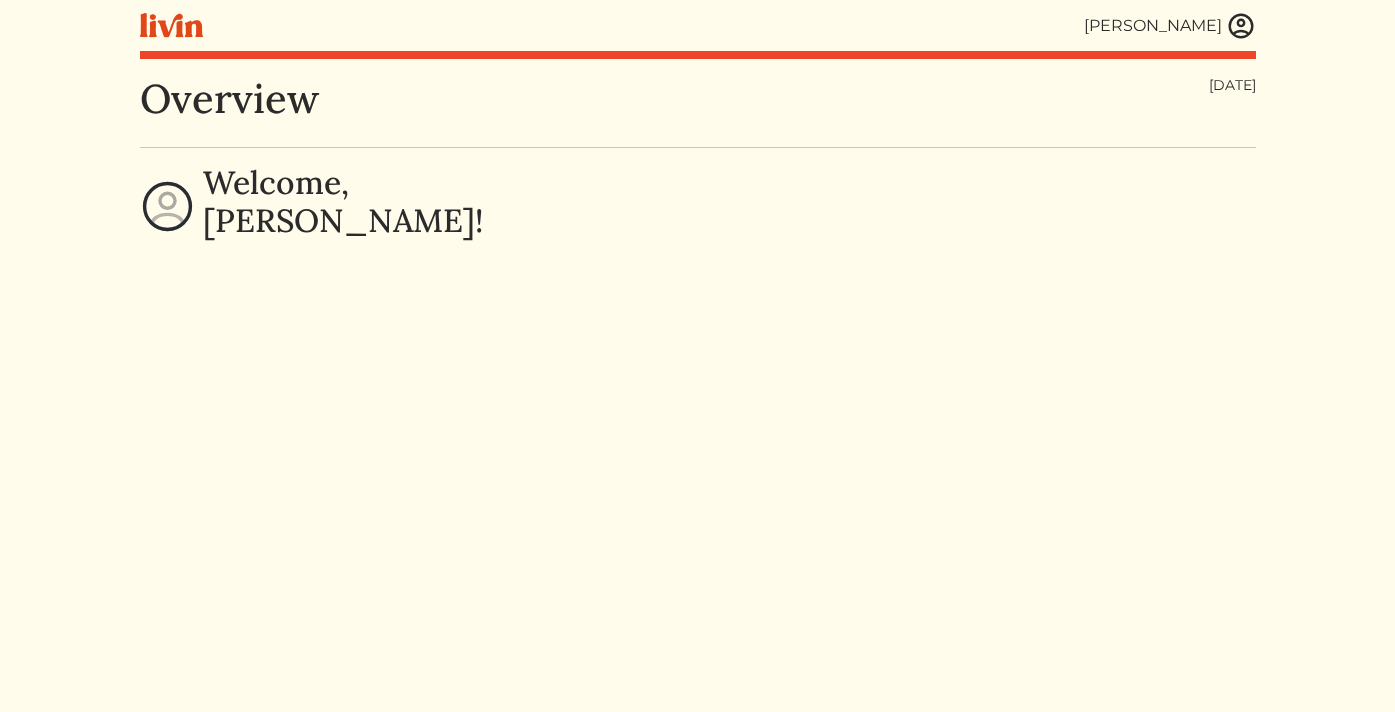 scroll, scrollTop: 0, scrollLeft: 0, axis: both 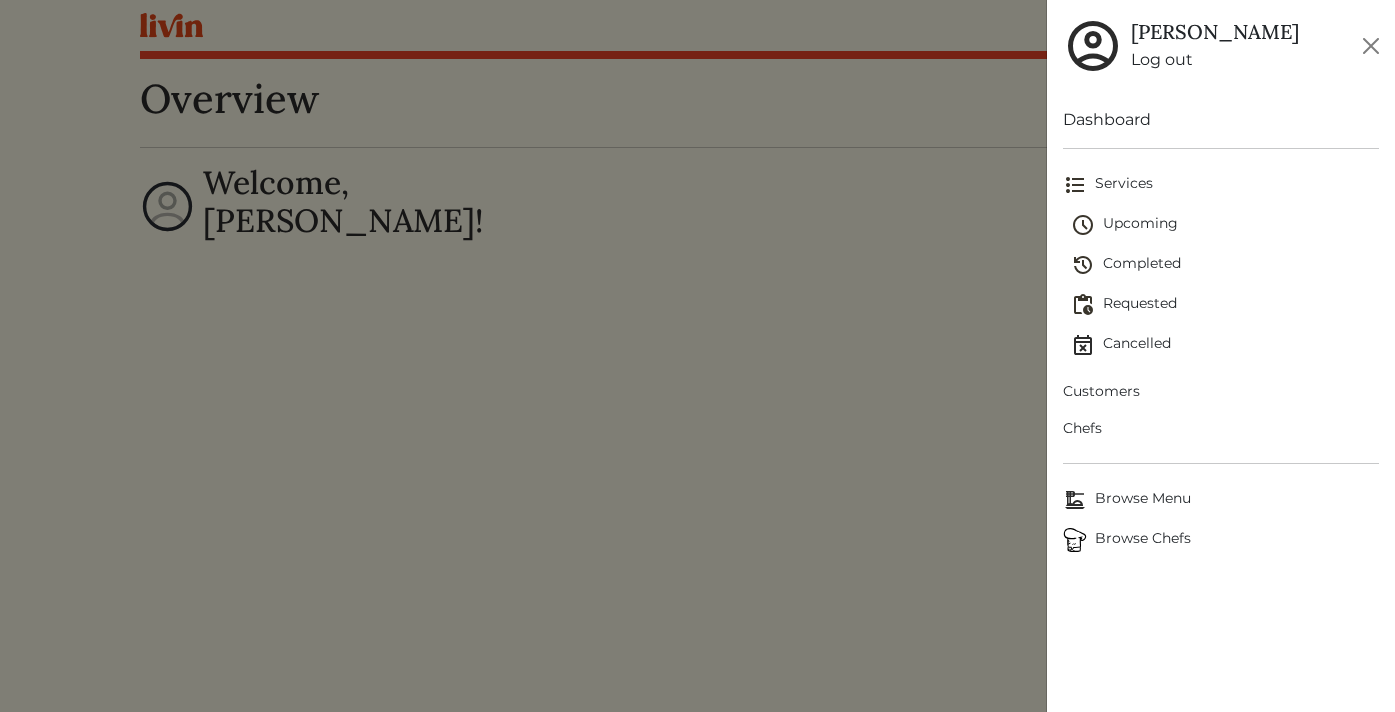 click on "Upcoming" at bounding box center [1225, 225] 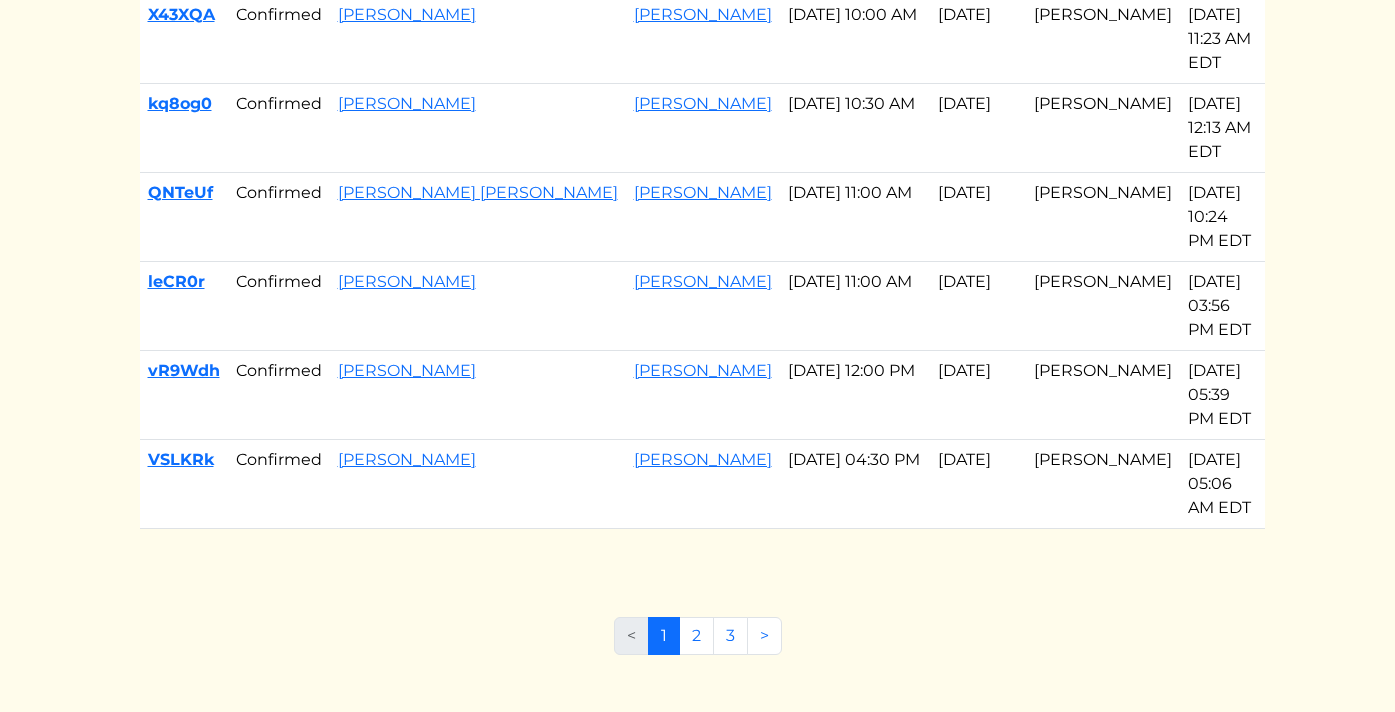scroll, scrollTop: 1058, scrollLeft: 0, axis: vertical 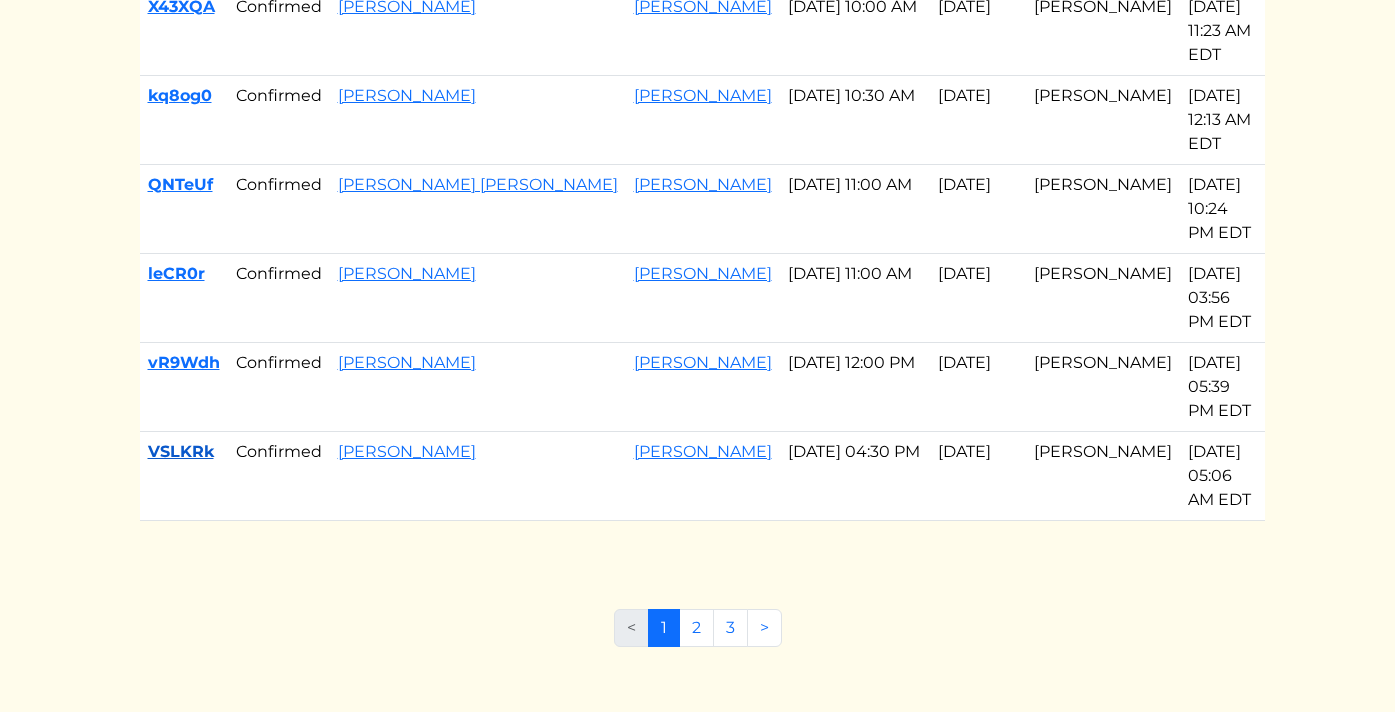 click on "VSLKRk" at bounding box center (181, 451) 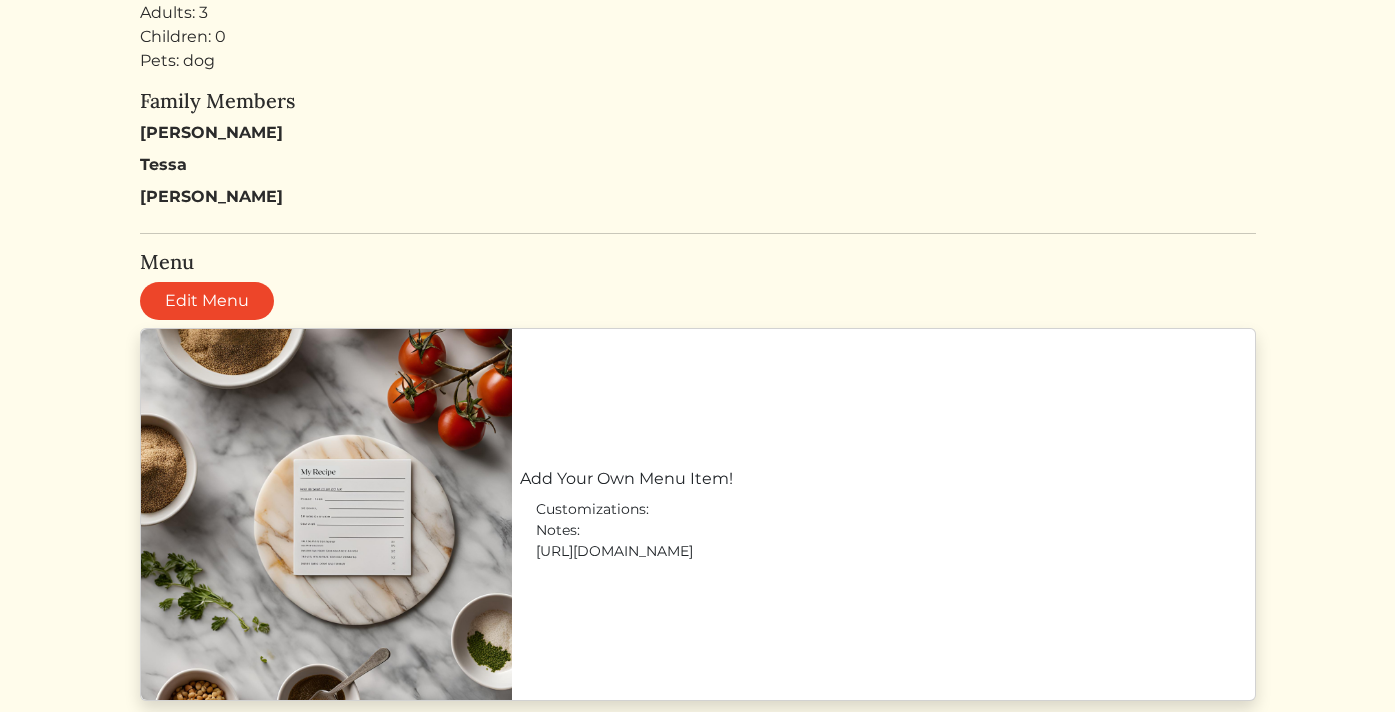 scroll, scrollTop: 1006, scrollLeft: 0, axis: vertical 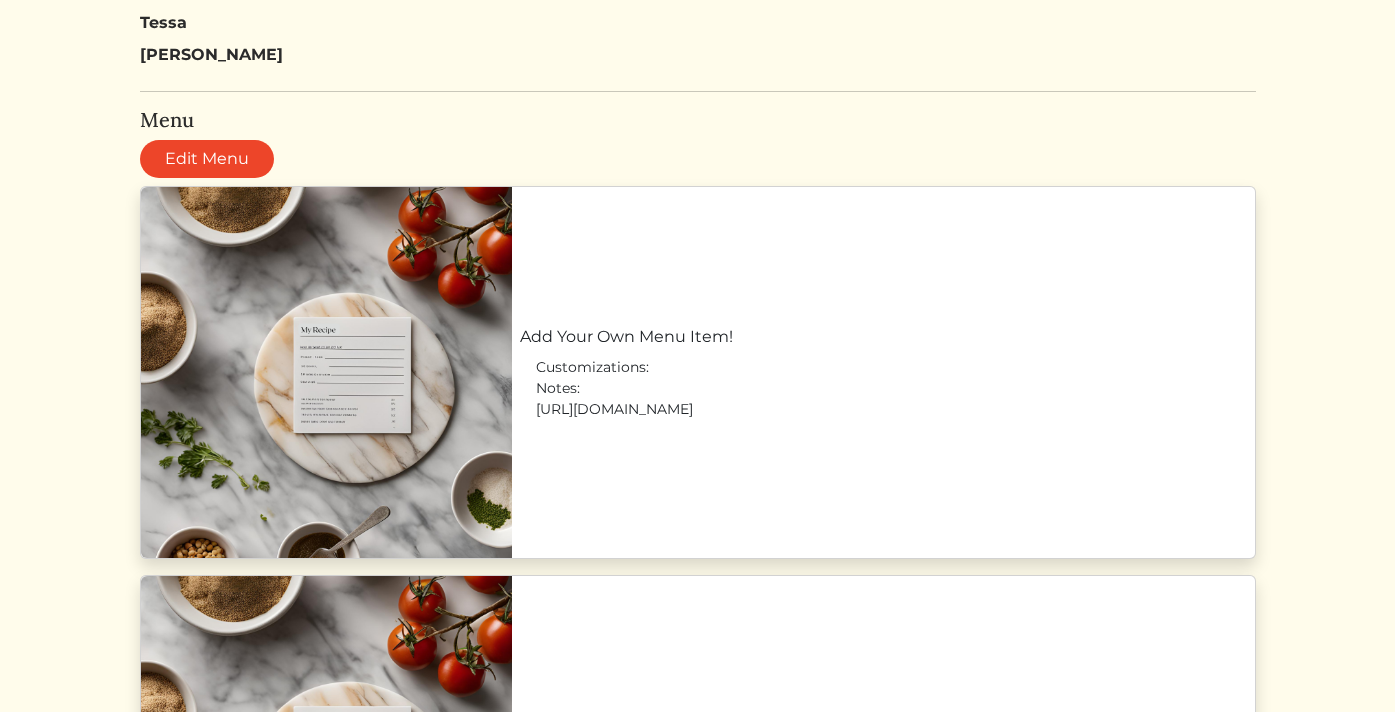 click on "Add Your Own Menu Item!" at bounding box center (883, 337) 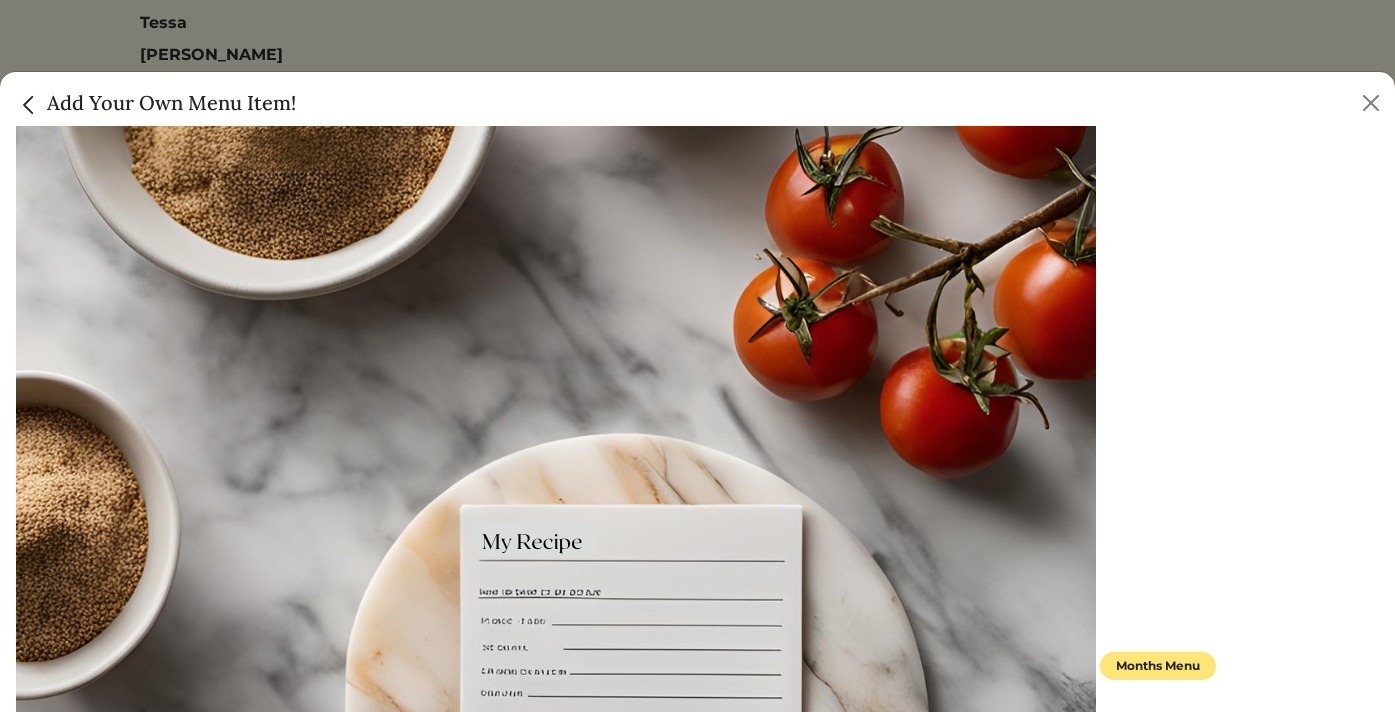 scroll, scrollTop: 7, scrollLeft: 0, axis: vertical 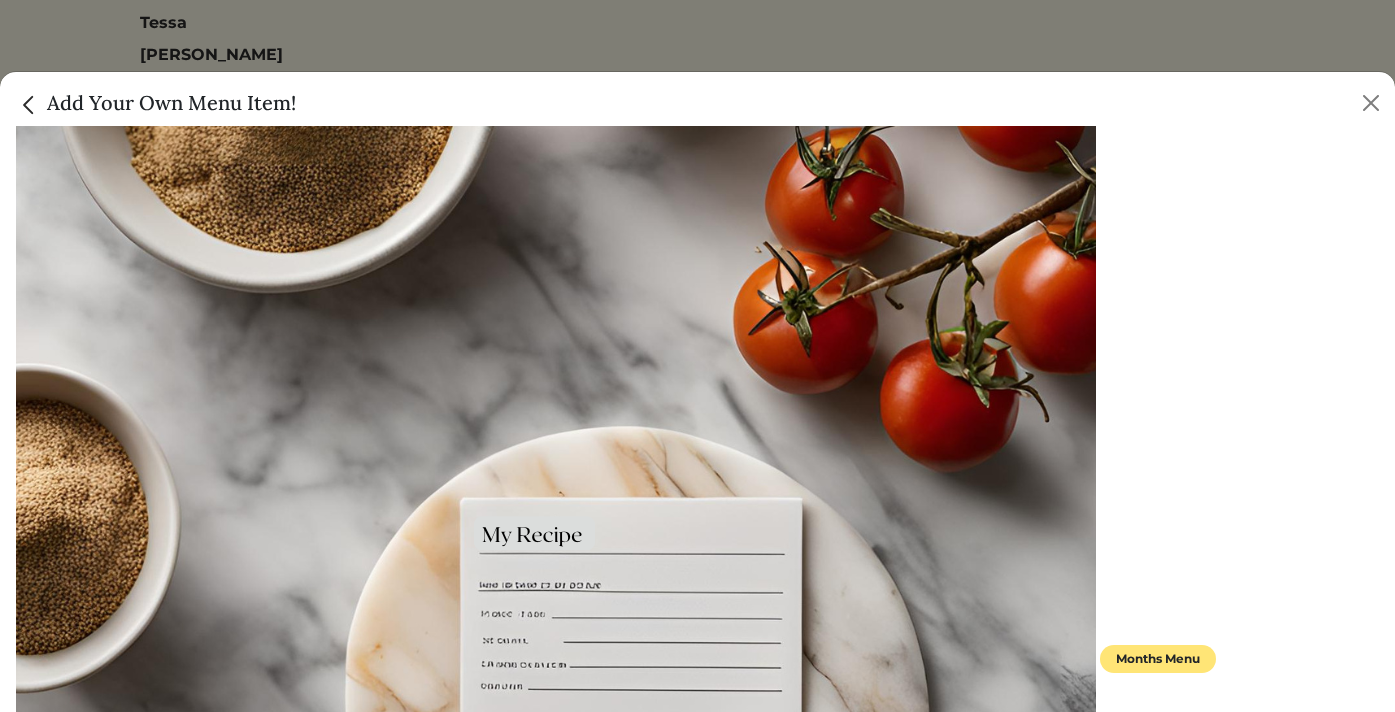 click on "Add Your Own Menu Item!" at bounding box center [156, 103] 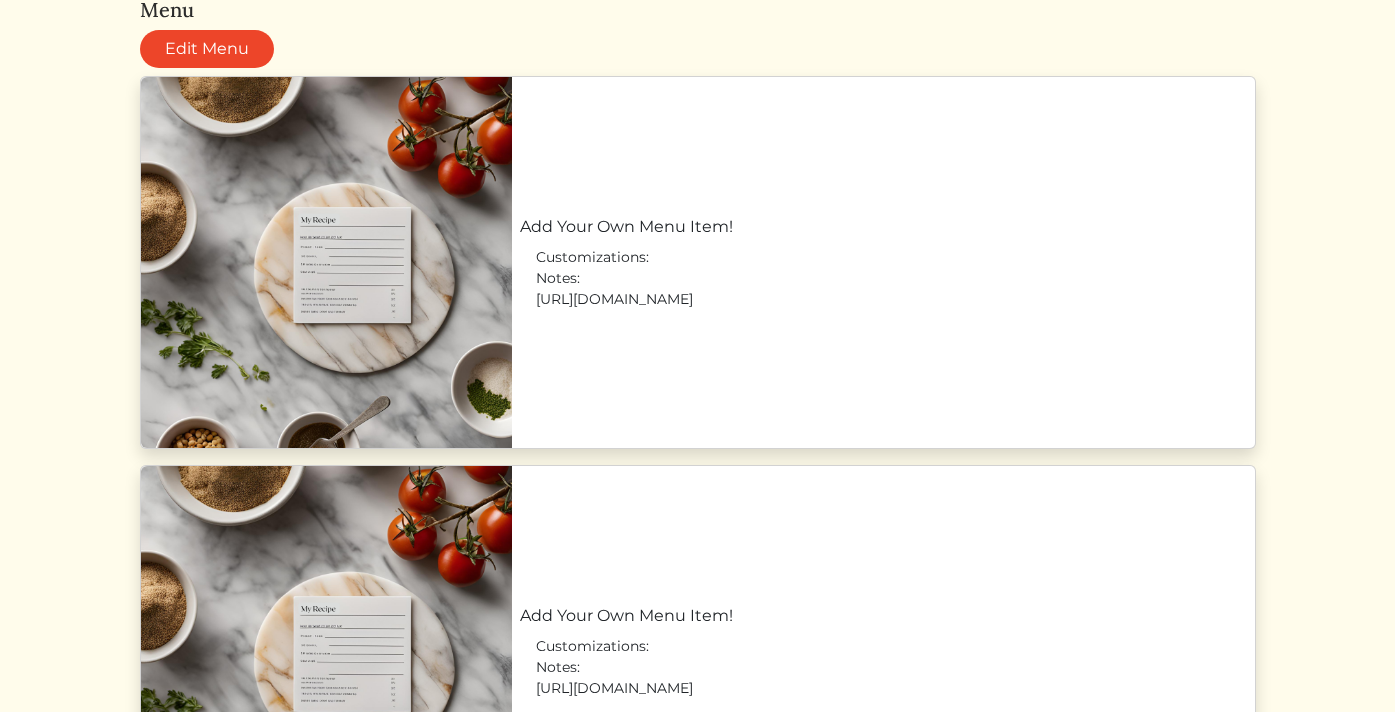 scroll, scrollTop: 1173, scrollLeft: 0, axis: vertical 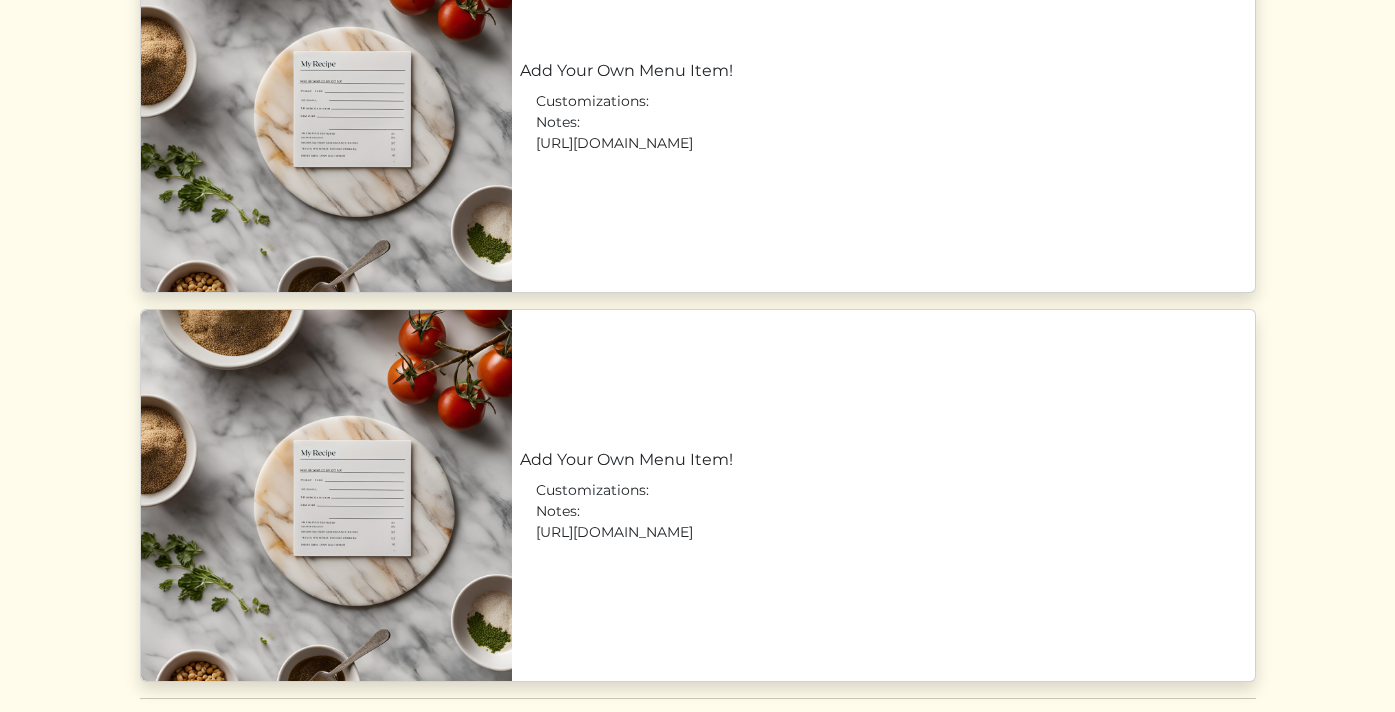 drag, startPoint x: 711, startPoint y: 244, endPoint x: 39, endPoint y: 702, distance: 813.23303 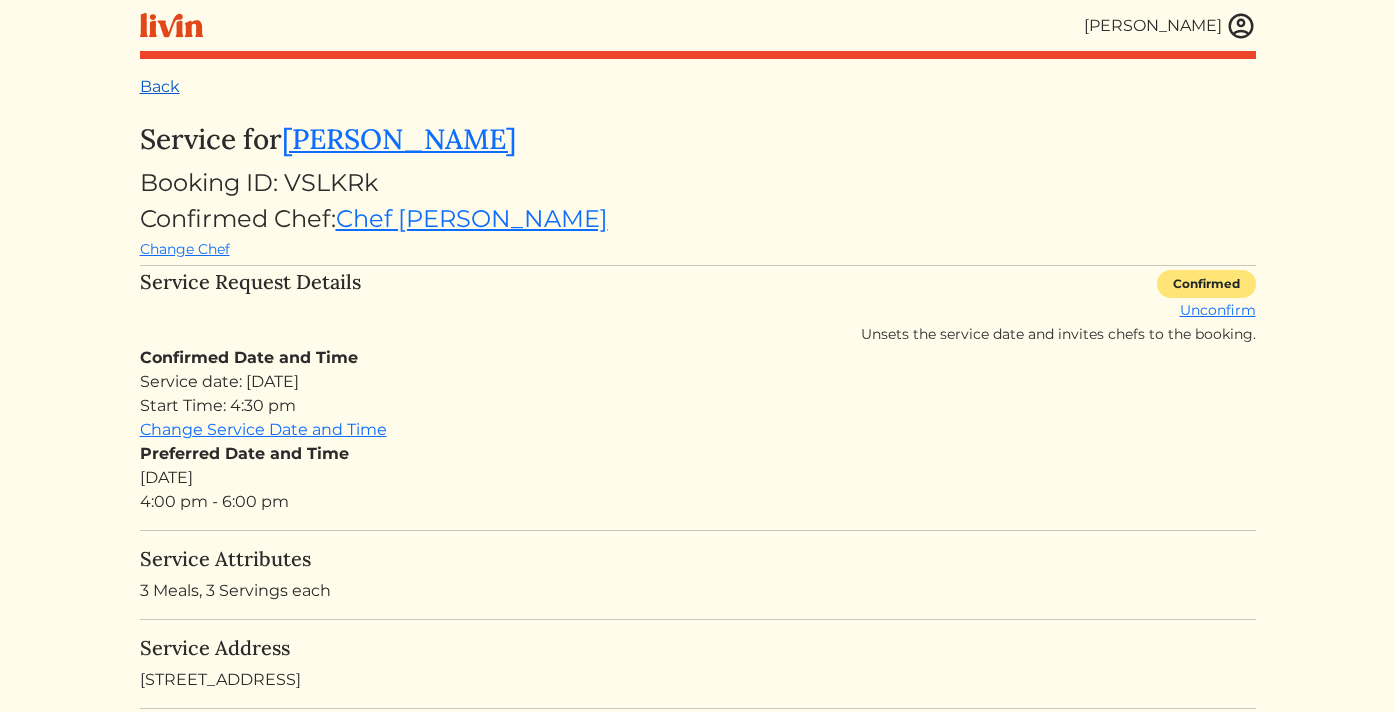 click on "Back" at bounding box center [160, 86] 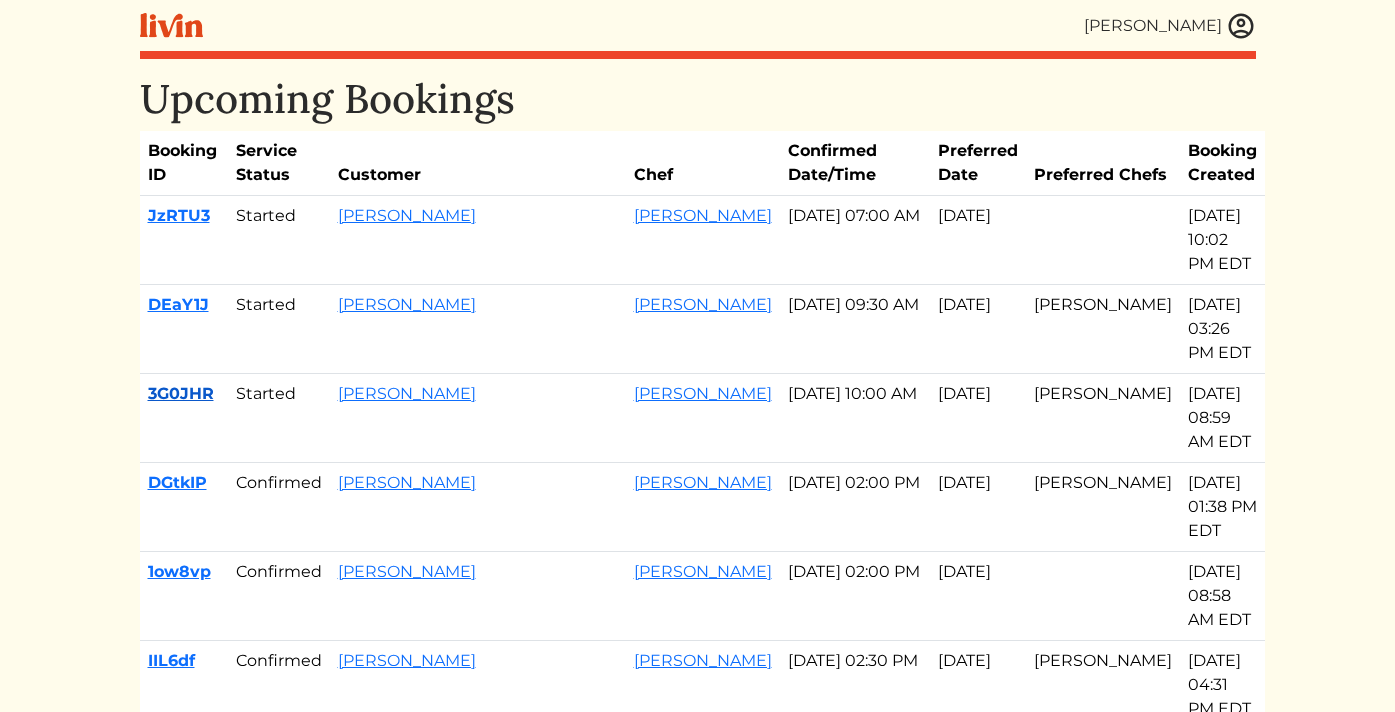 click on "3G0JHR" at bounding box center (181, 393) 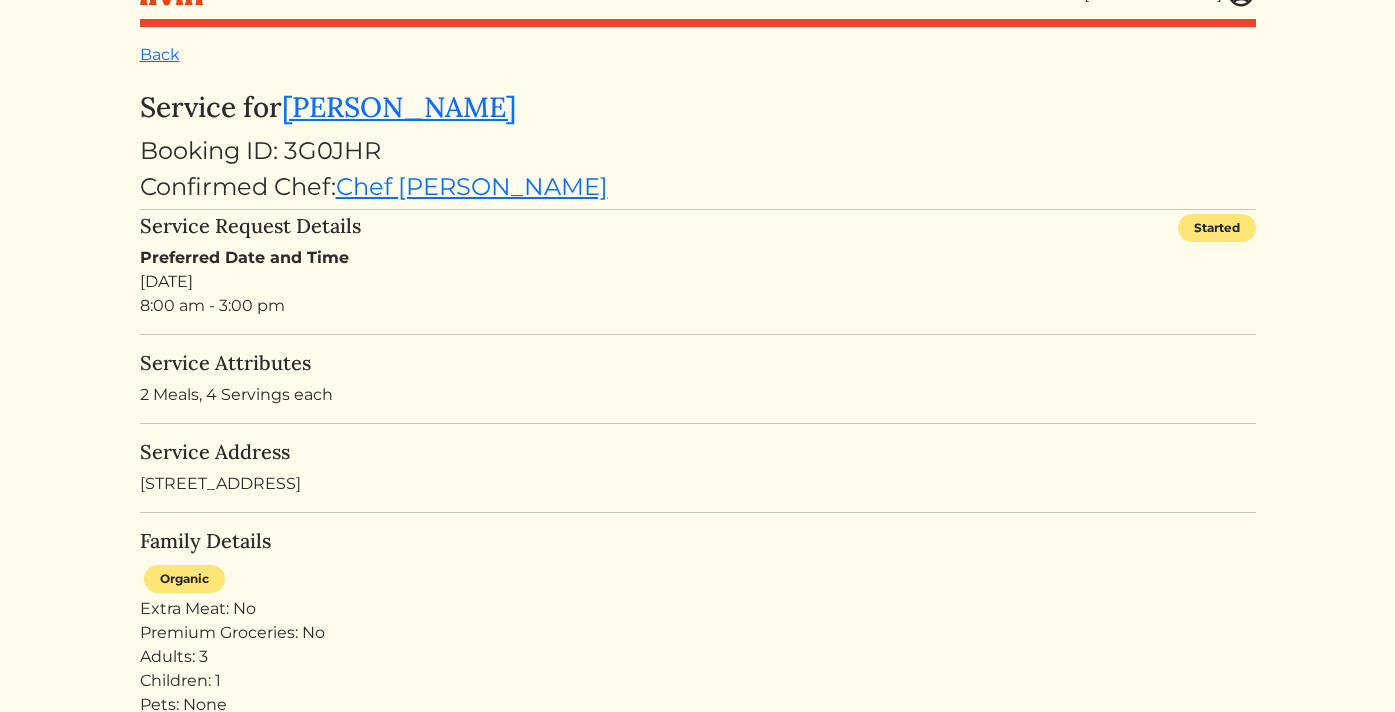 scroll, scrollTop: 0, scrollLeft: 0, axis: both 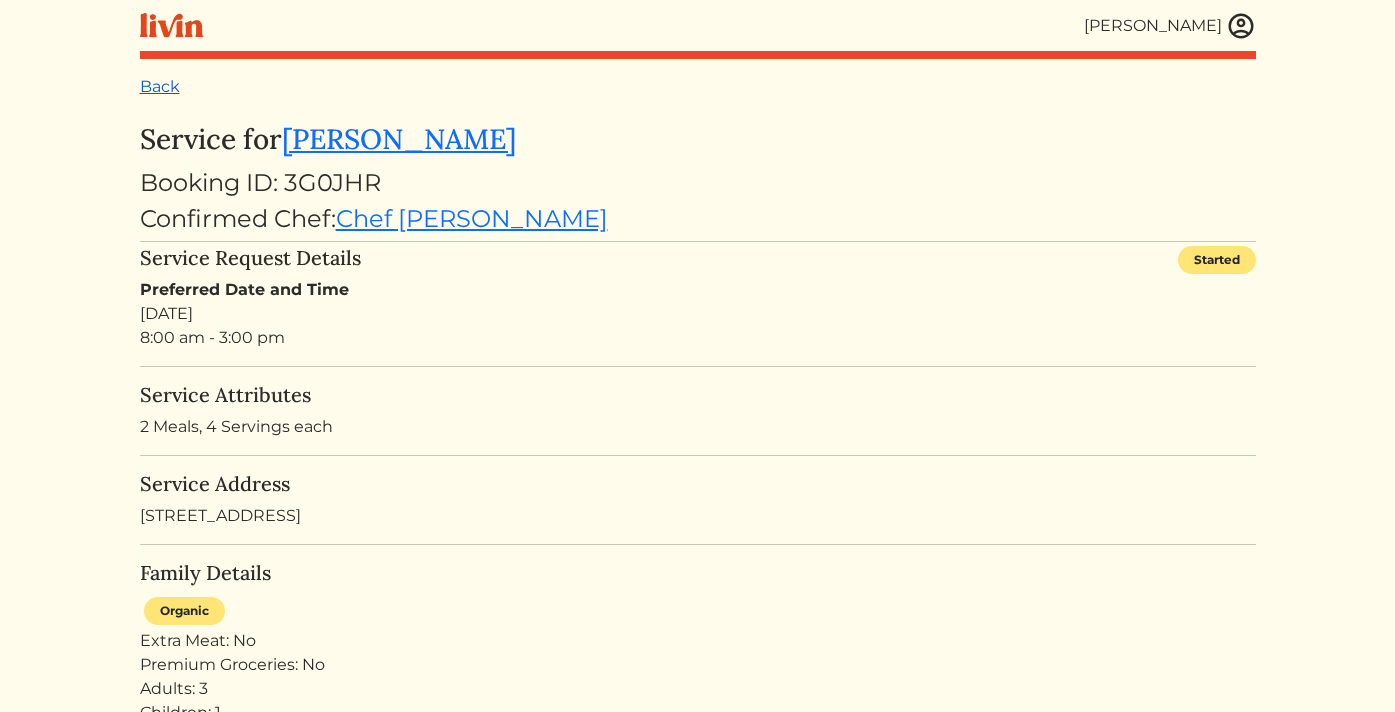 click on "Back" at bounding box center (160, 86) 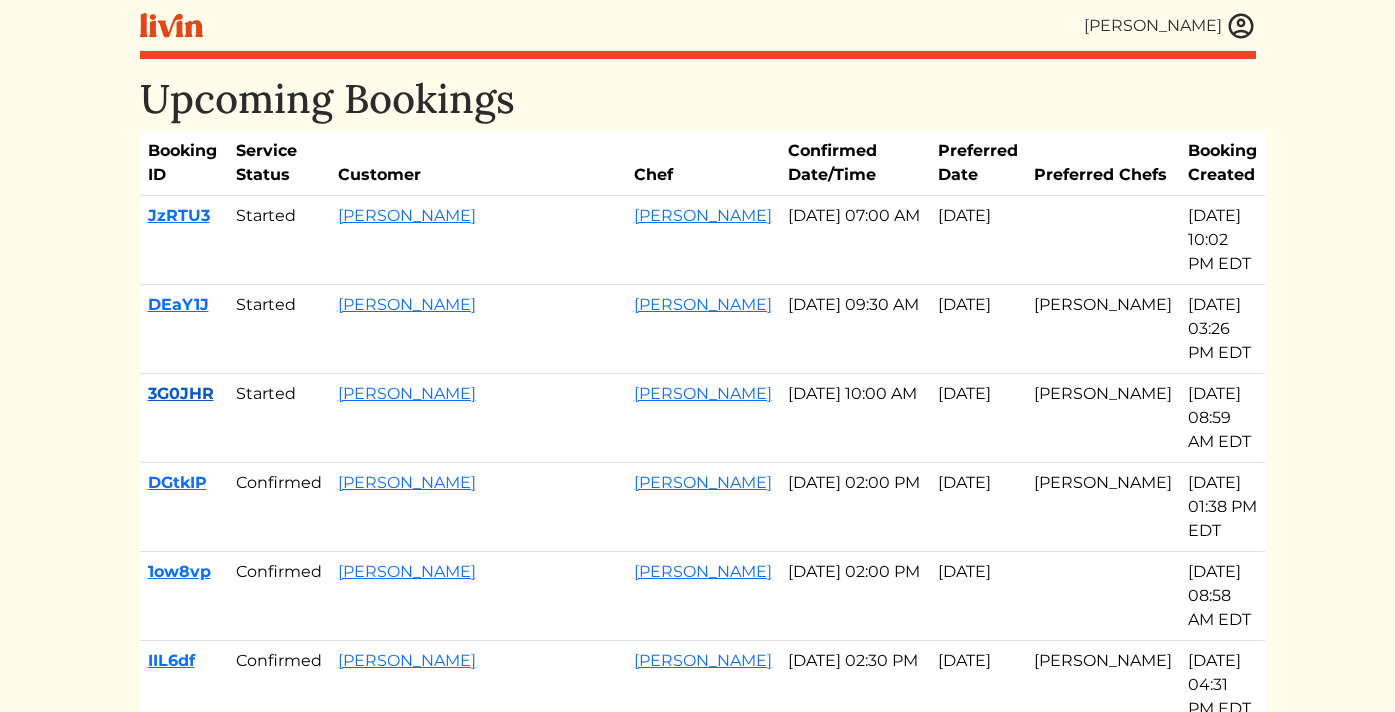 click on "3G0JHR" at bounding box center (181, 393) 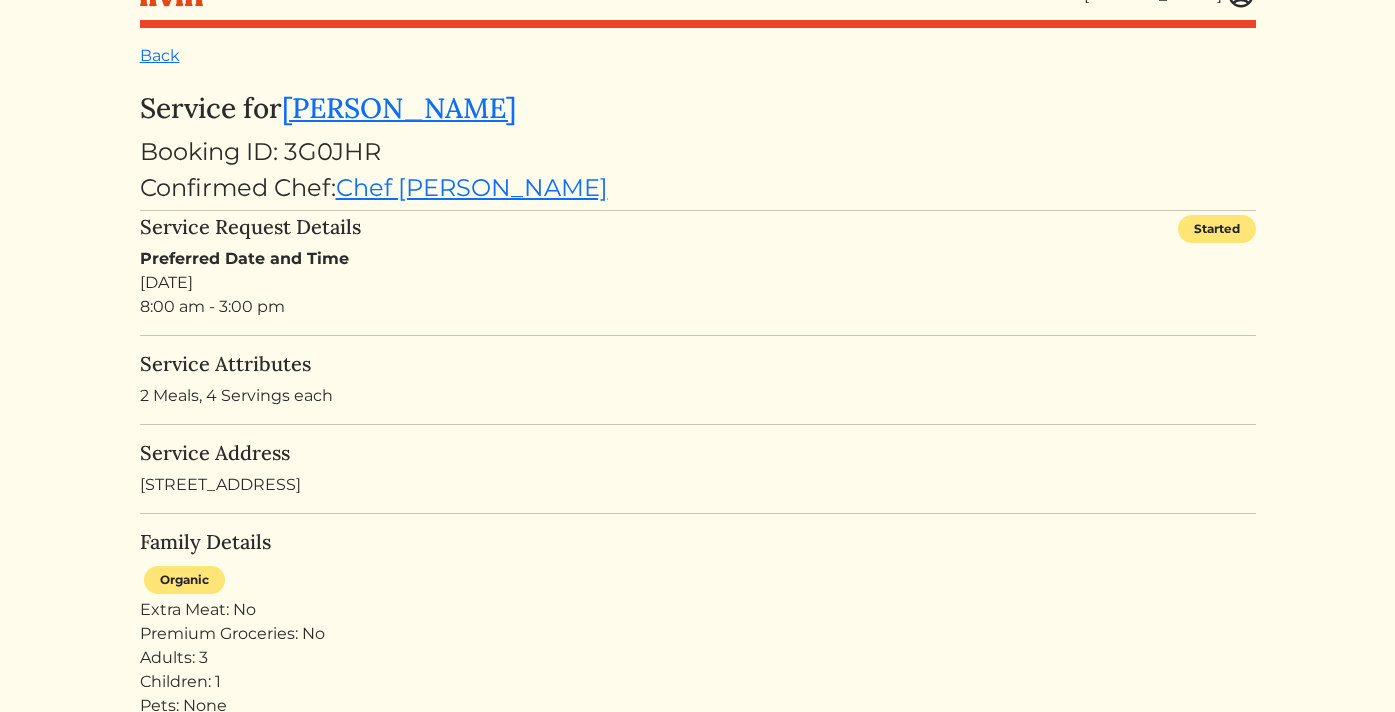 scroll, scrollTop: 0, scrollLeft: 0, axis: both 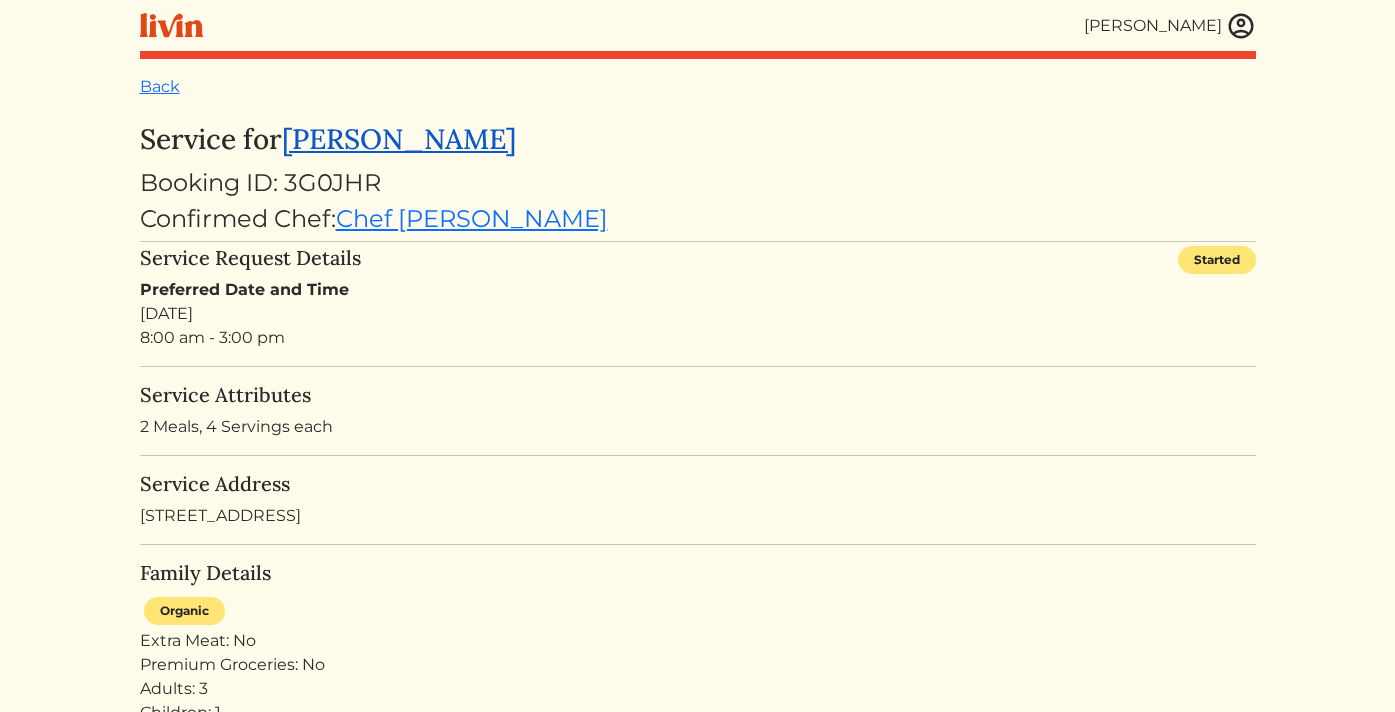 click on "[PERSON_NAME]" at bounding box center (399, 139) 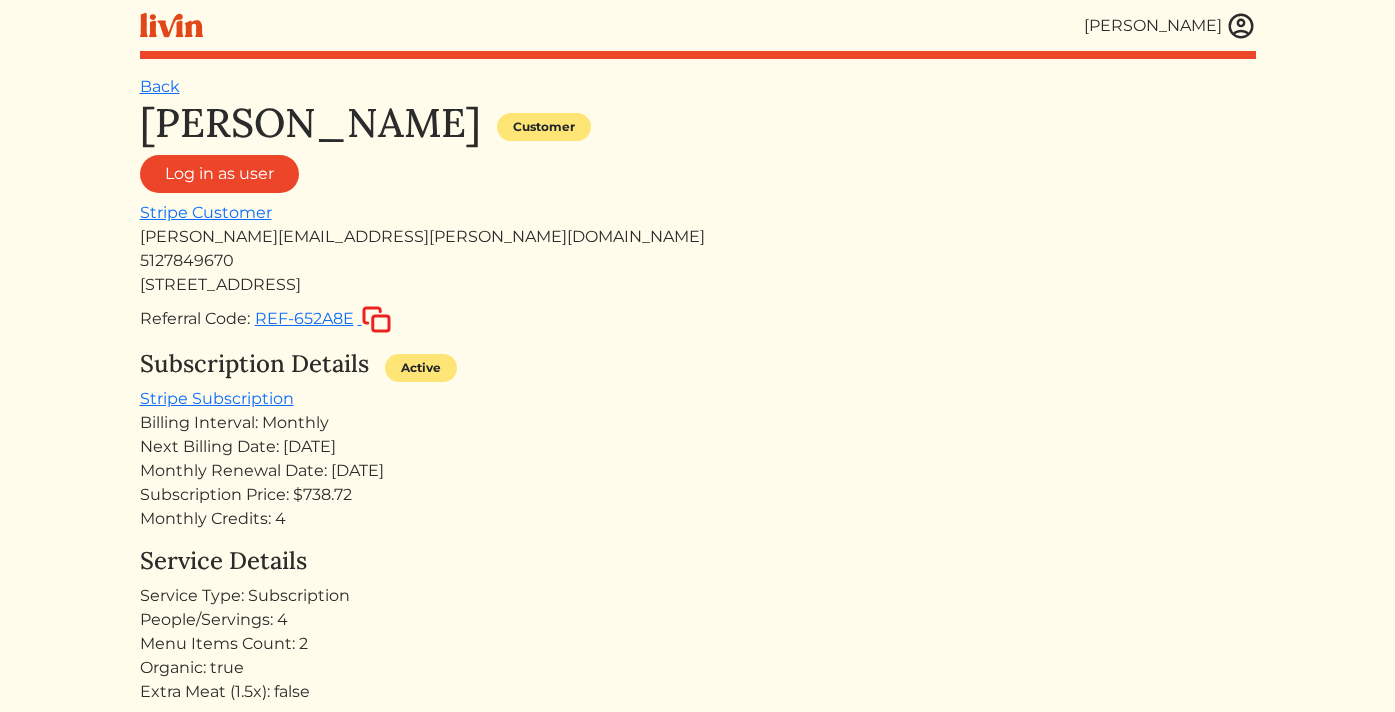 scroll, scrollTop: 0, scrollLeft: 0, axis: both 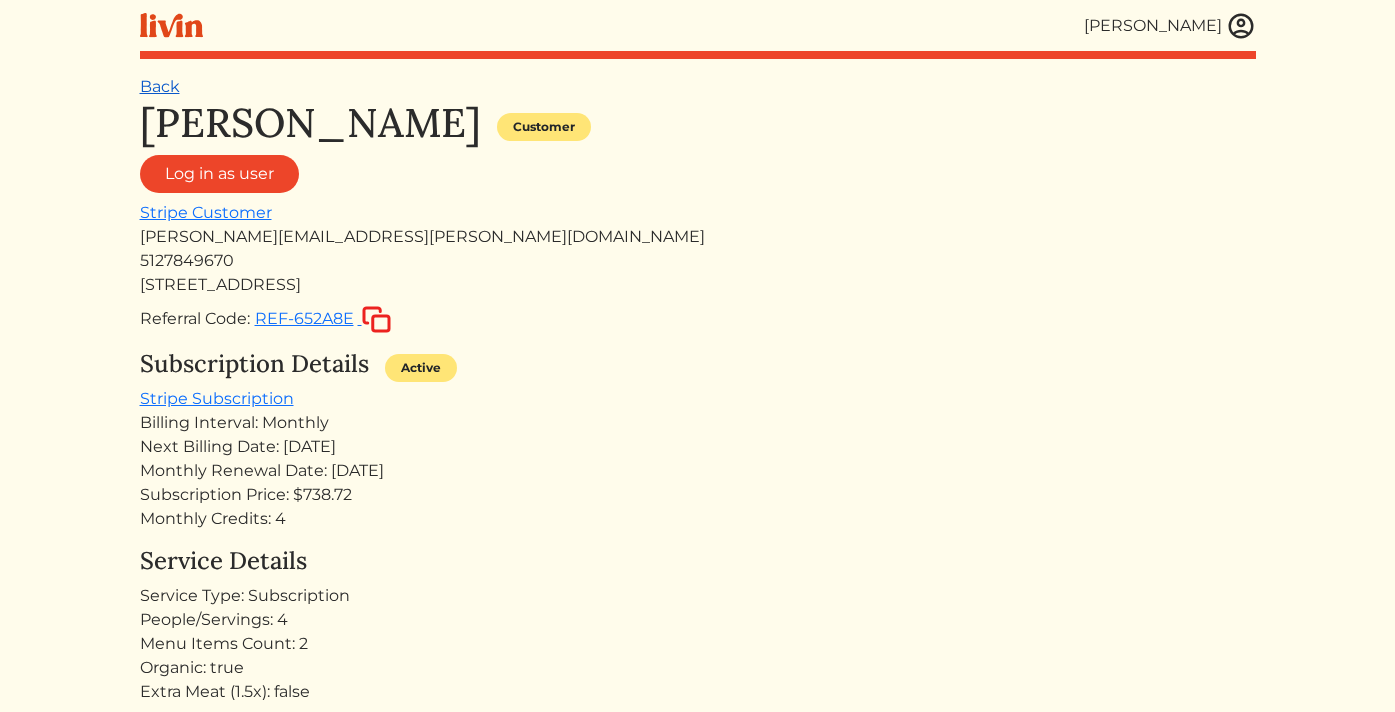 click on "Back" at bounding box center (160, 86) 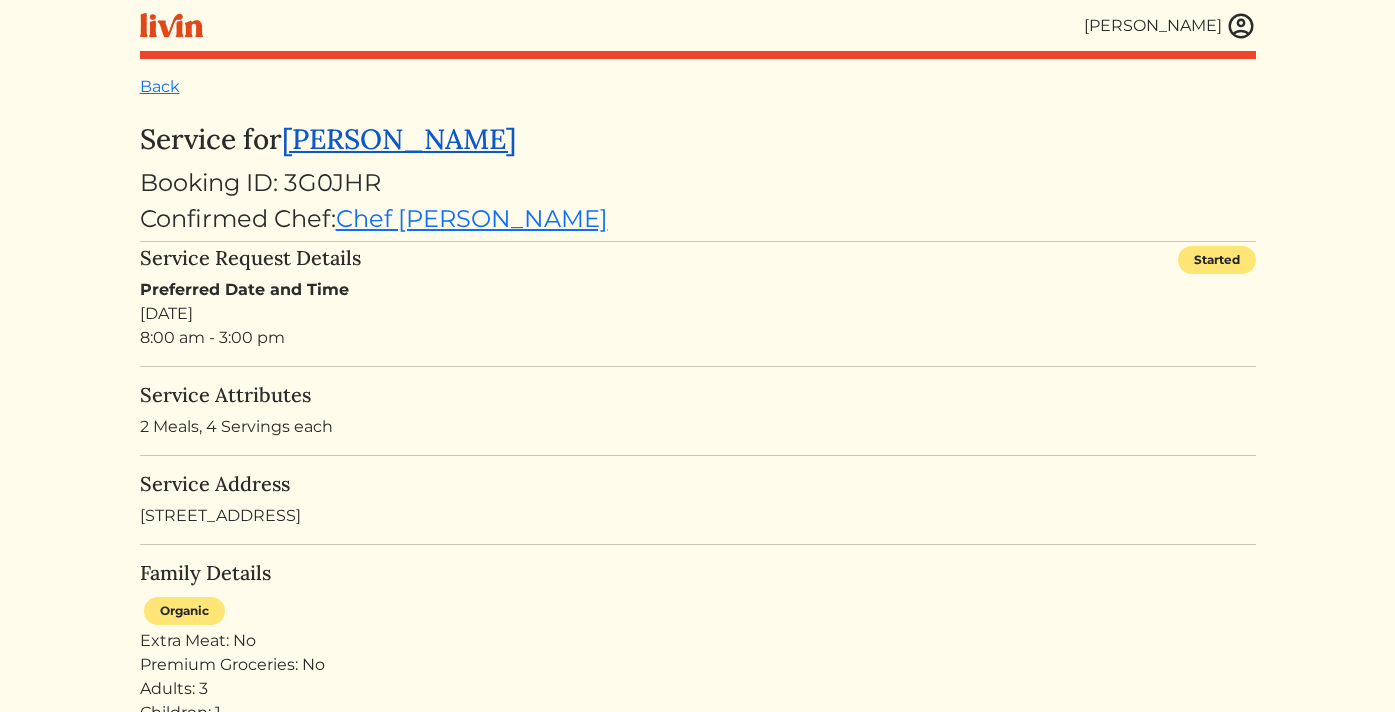 click on "[PERSON_NAME]" at bounding box center (399, 139) 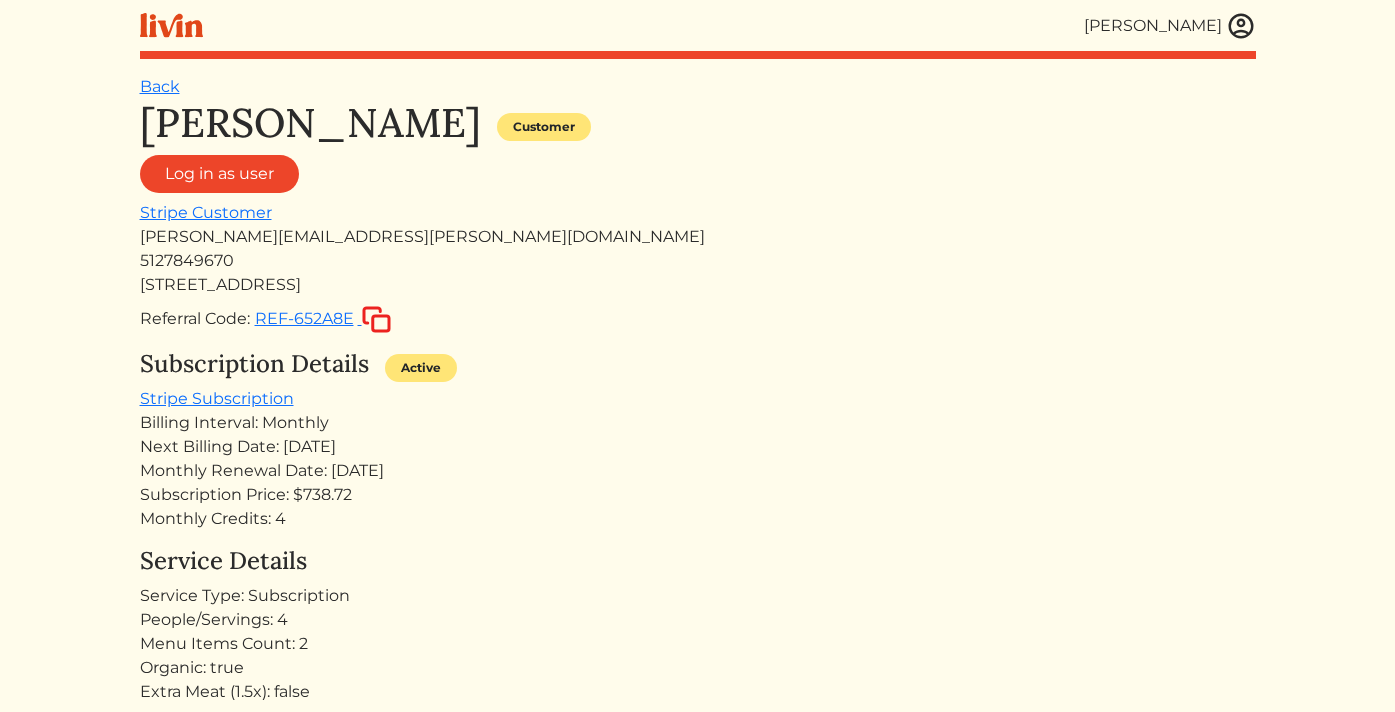 scroll, scrollTop: 0, scrollLeft: 0, axis: both 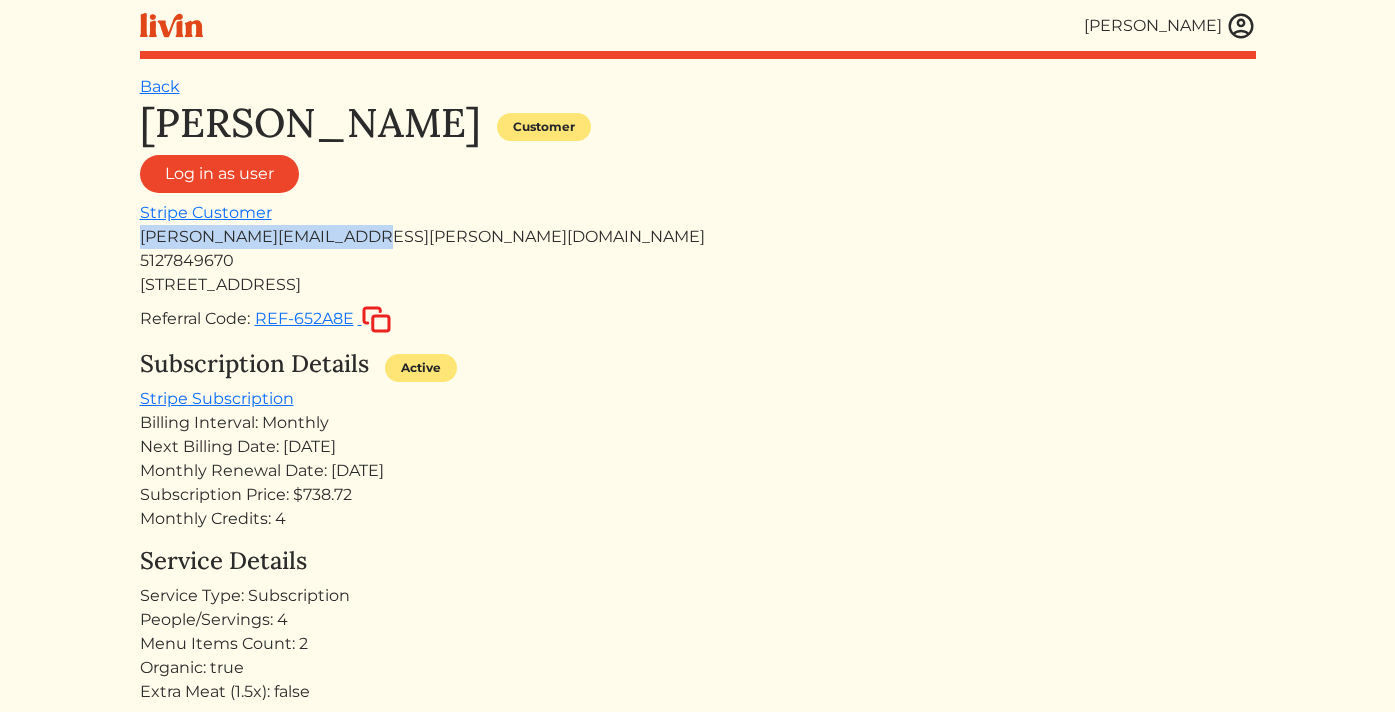 drag, startPoint x: 355, startPoint y: 243, endPoint x: 118, endPoint y: 238, distance: 237.05273 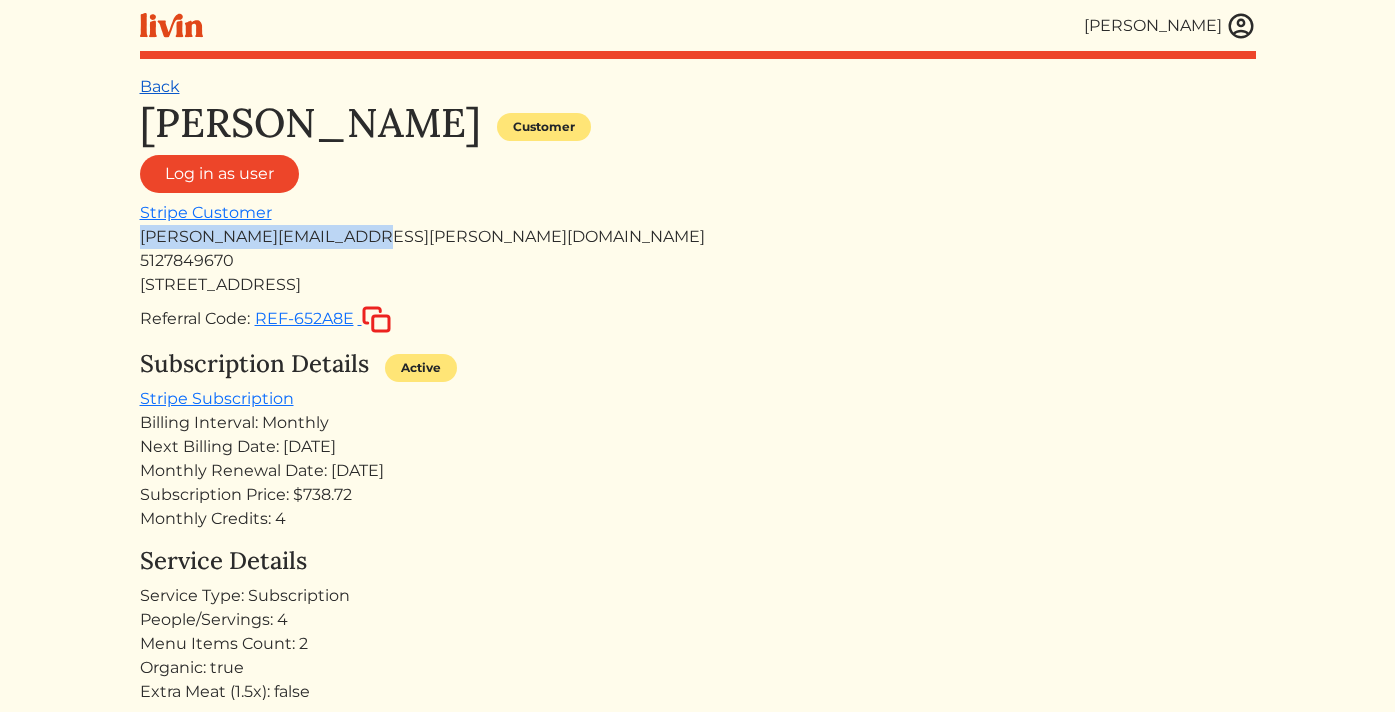 click on "Back" at bounding box center (160, 86) 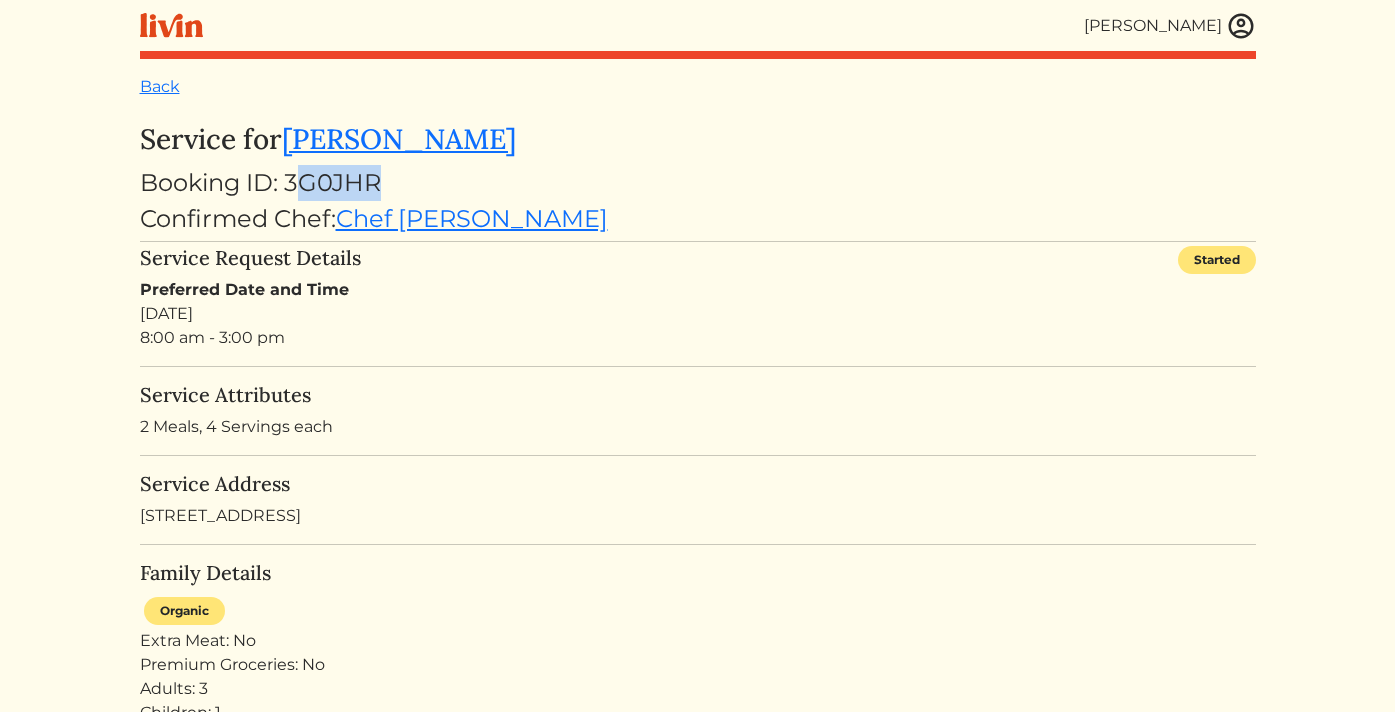 drag, startPoint x: 386, startPoint y: 173, endPoint x: 294, endPoint y: 172, distance: 92.00543 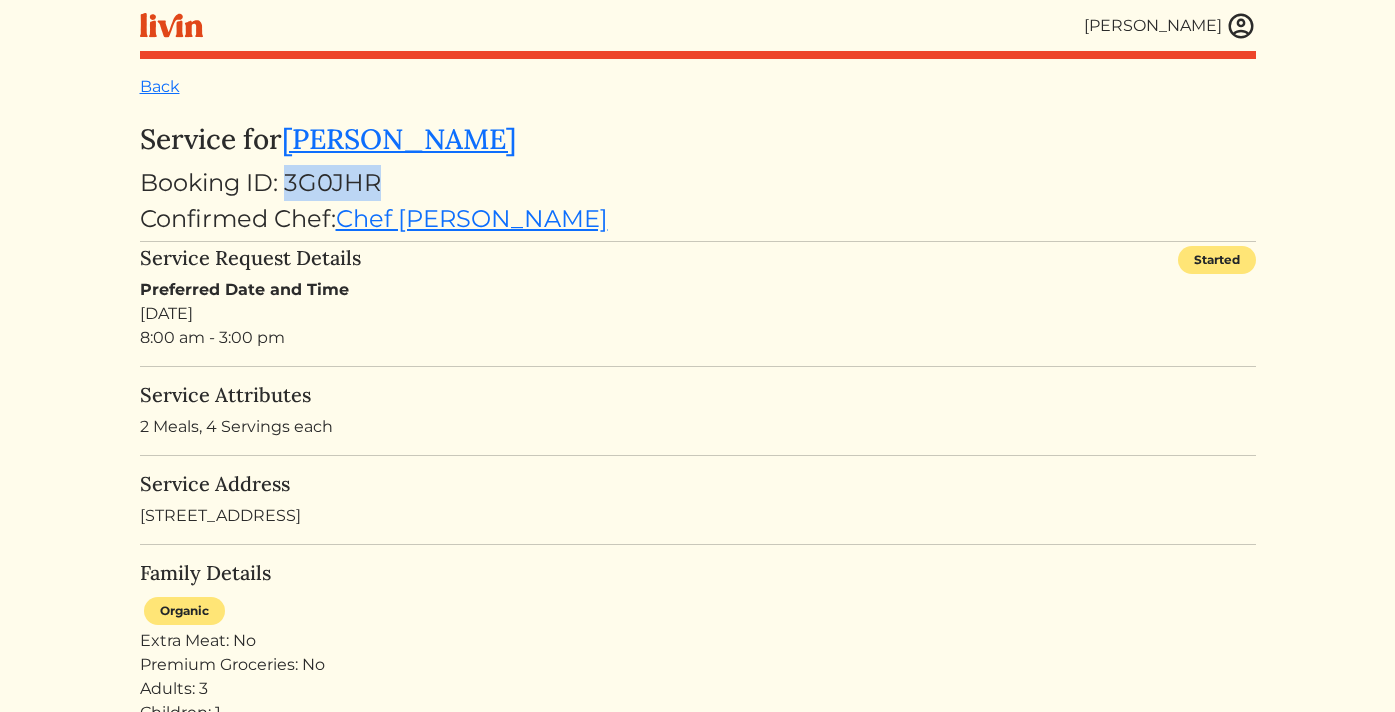drag, startPoint x: 286, startPoint y: 180, endPoint x: 395, endPoint y: 181, distance: 109.004585 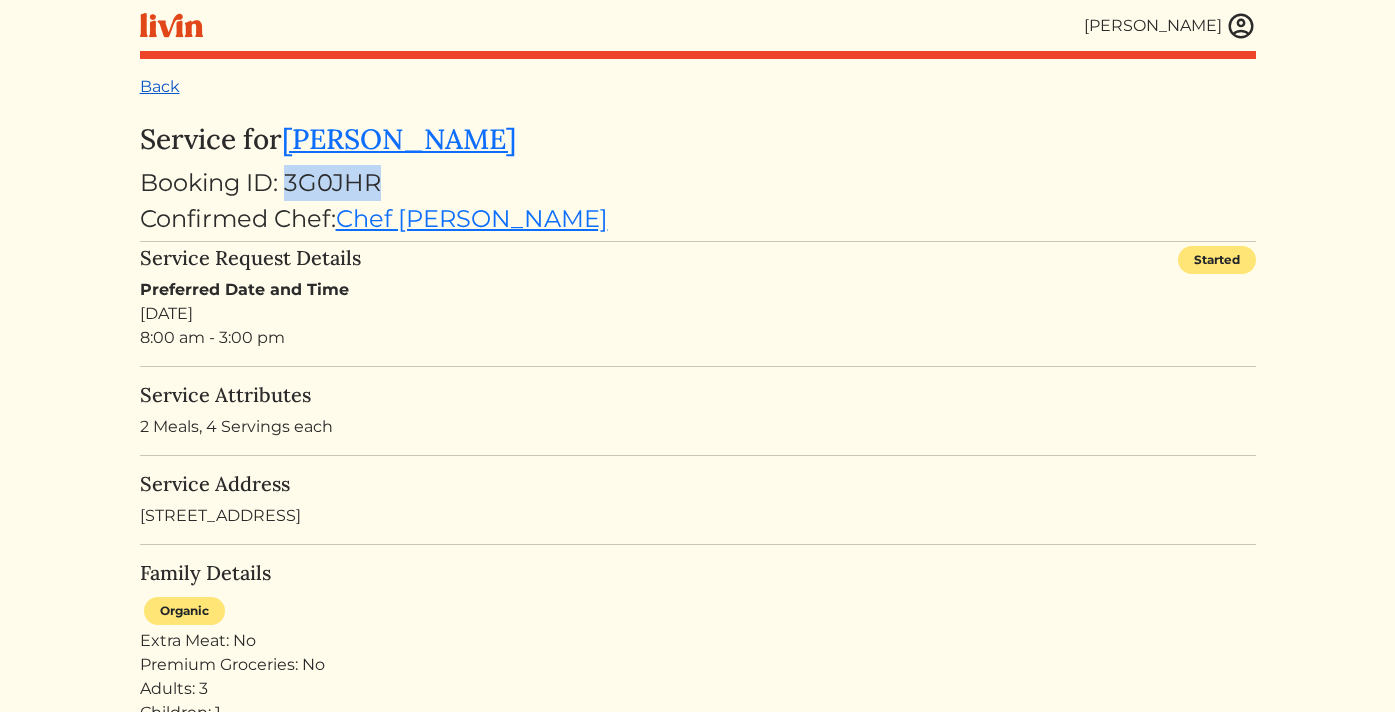 click on "Back" at bounding box center [160, 86] 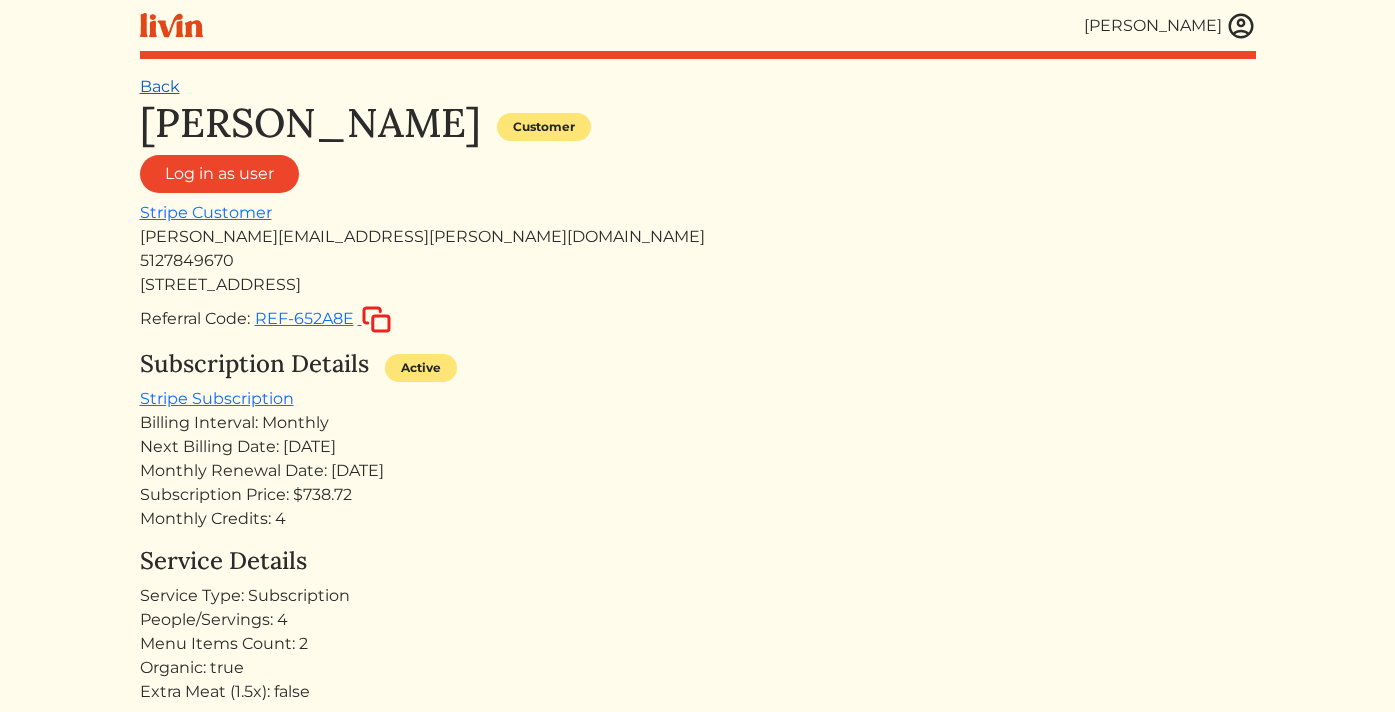 click on "Back" at bounding box center [160, 86] 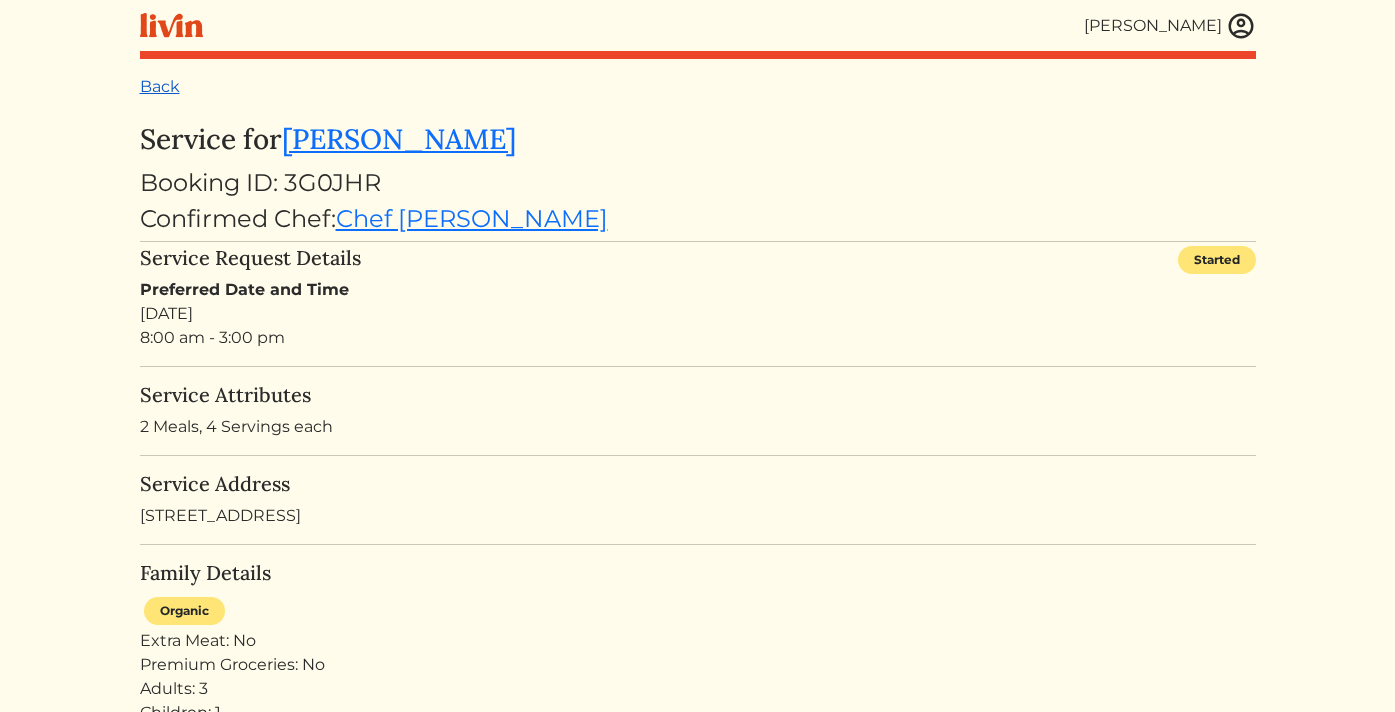 click on "Back" at bounding box center (160, 86) 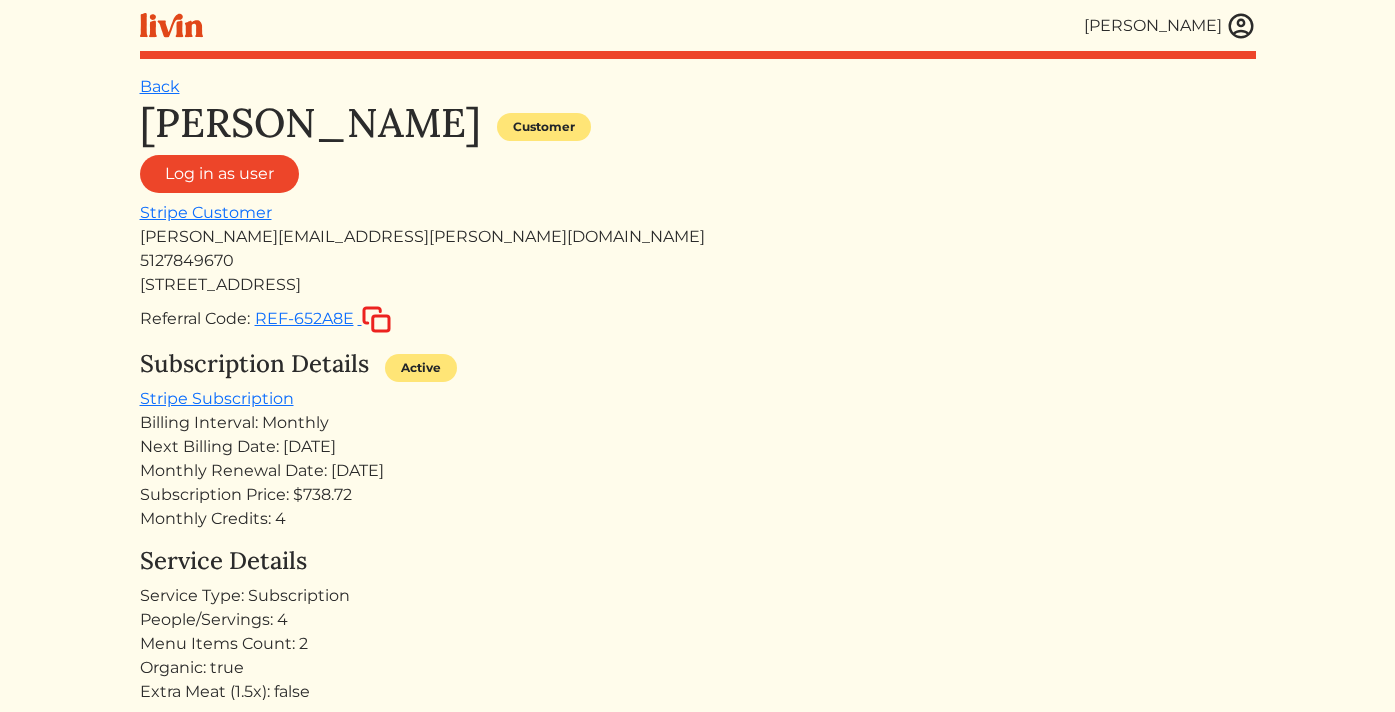 click at bounding box center [1241, 26] 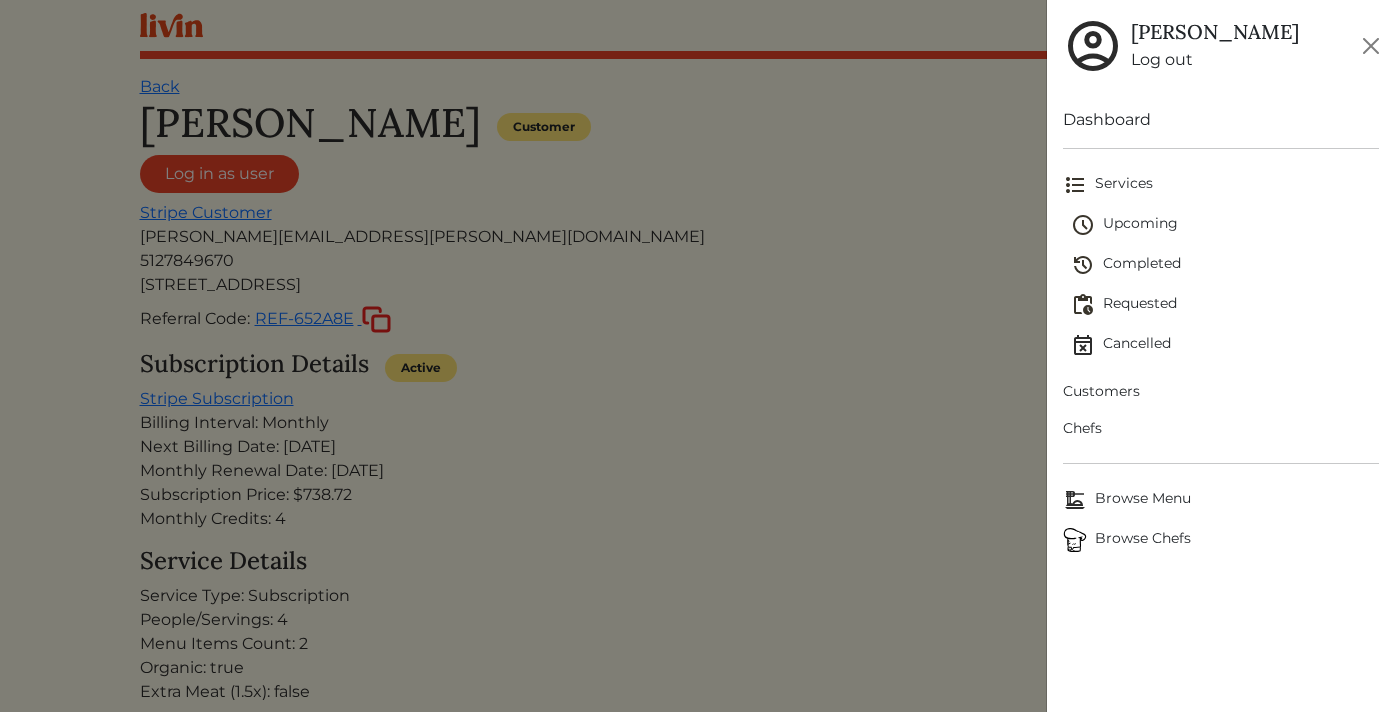 click on "Customers" at bounding box center [1221, 391] 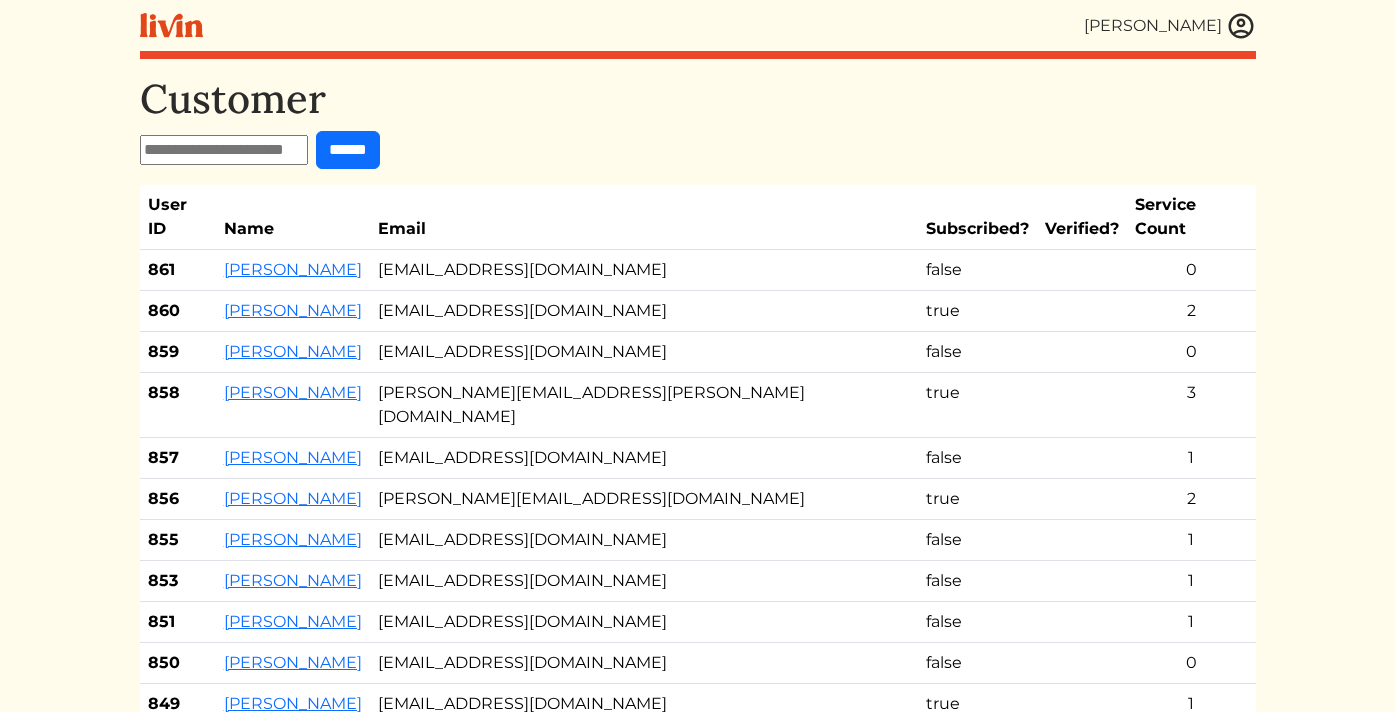 click at bounding box center [224, 150] 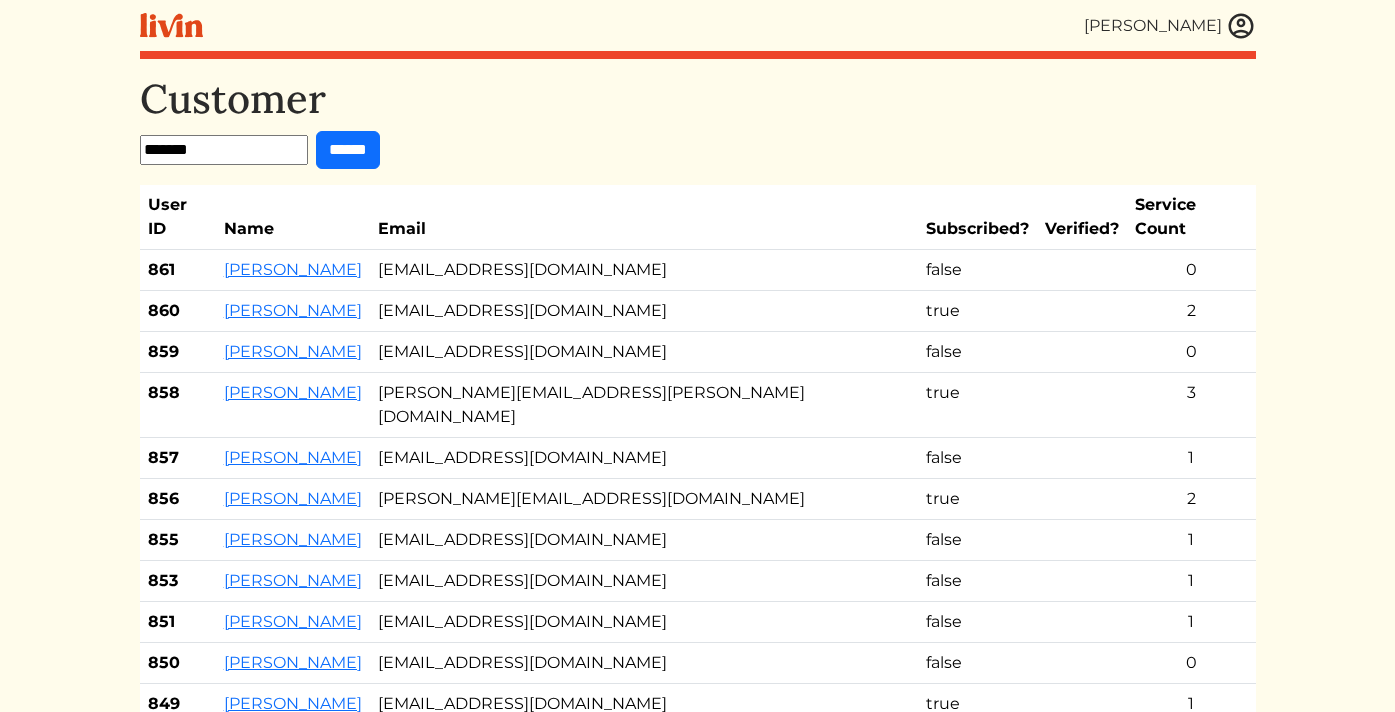 type on "*******" 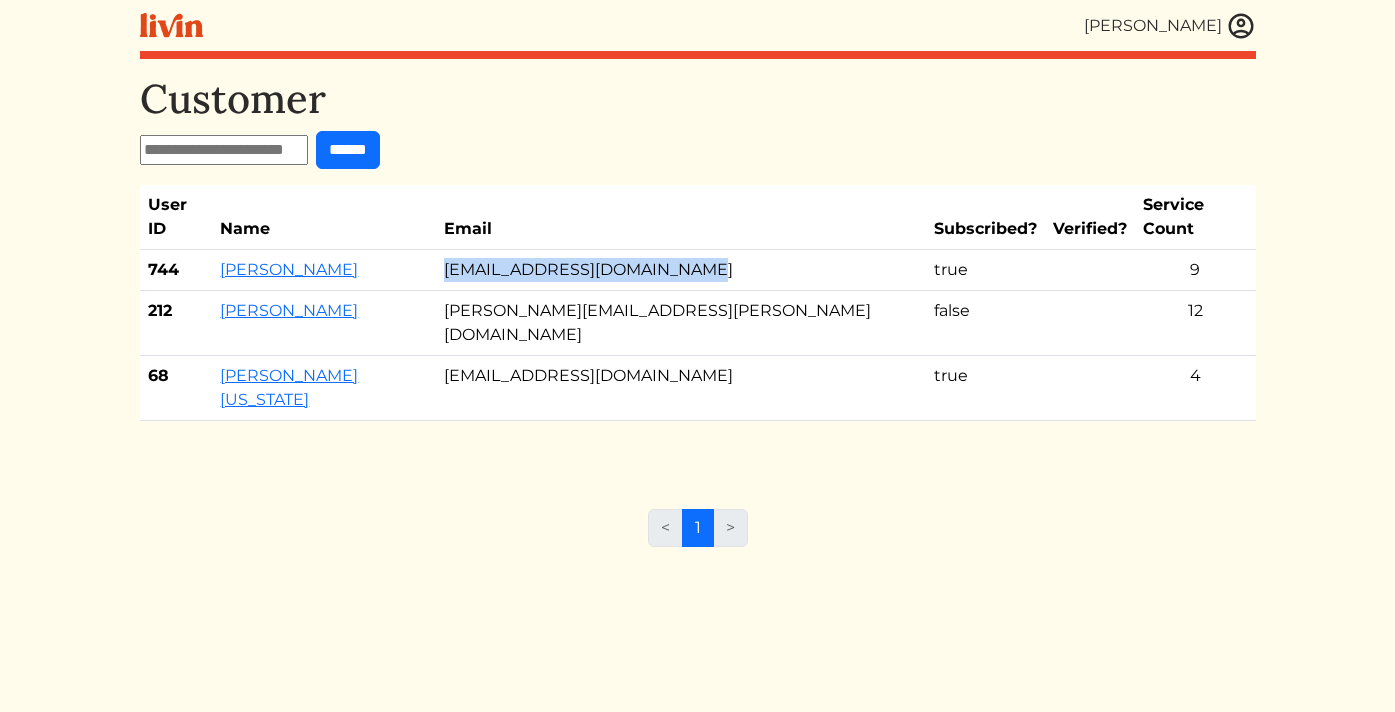 drag, startPoint x: 740, startPoint y: 251, endPoint x: 480, endPoint y: 242, distance: 260.15573 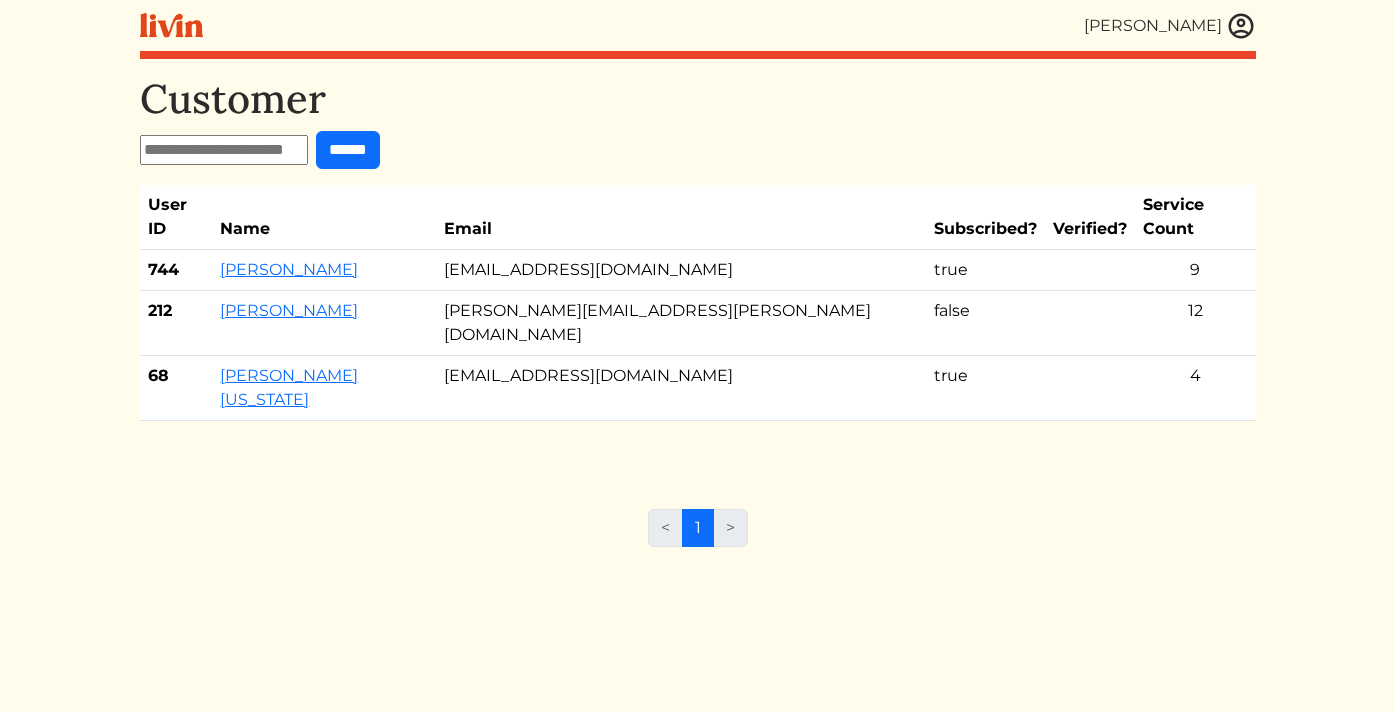 click on "[PERSON_NAME]" at bounding box center (1170, 26) 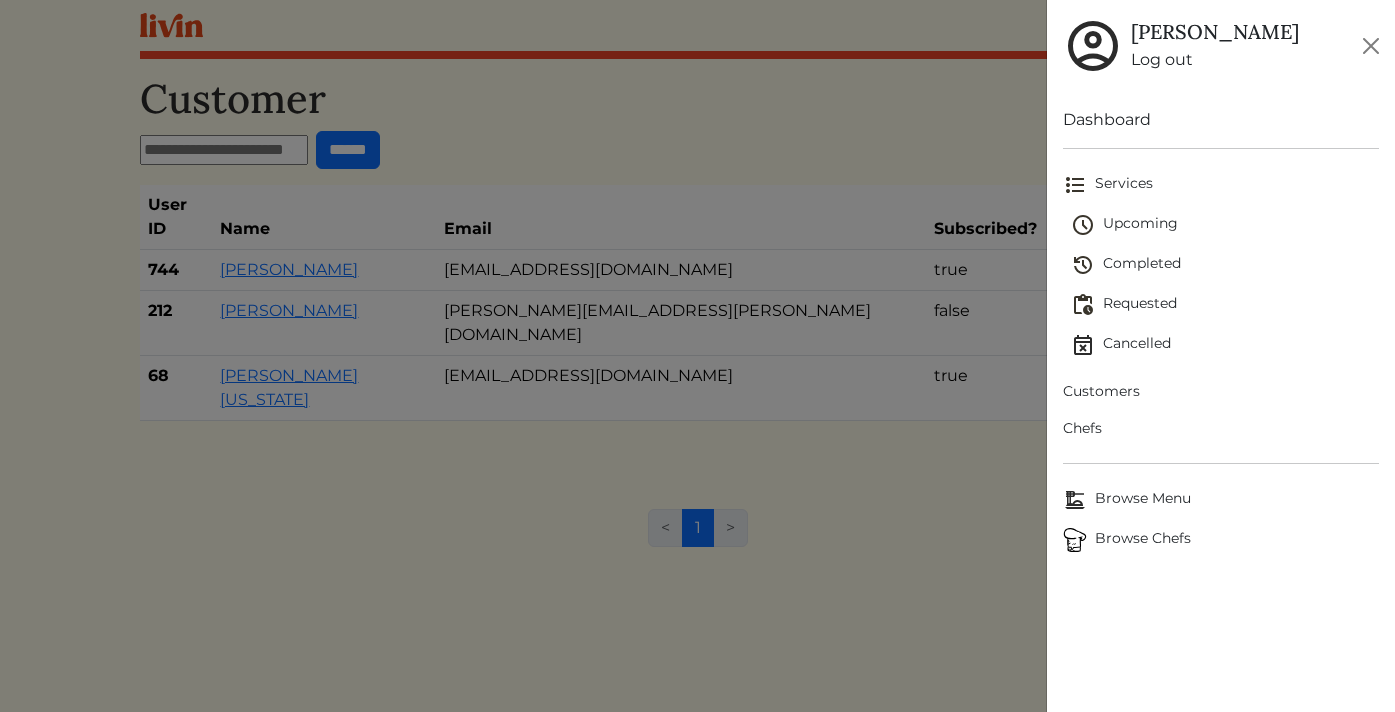 click on "Upcoming" at bounding box center [1225, 225] 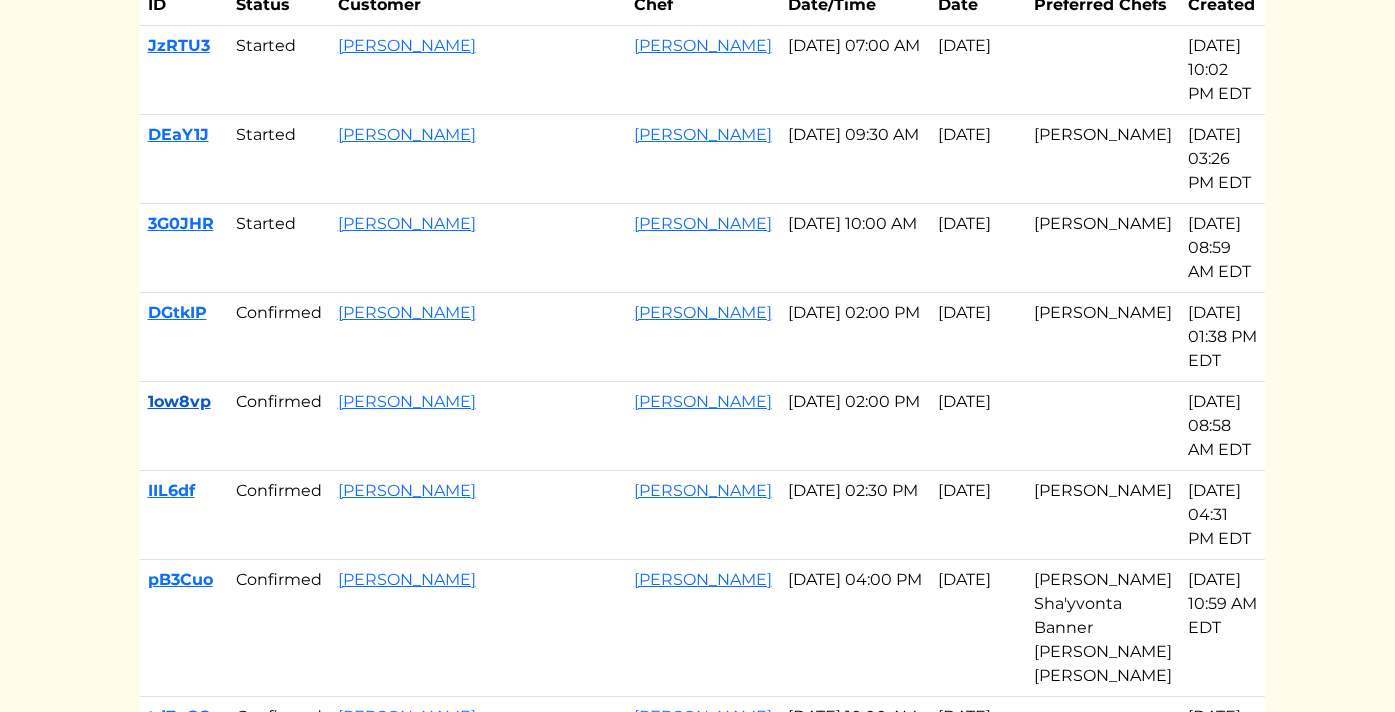 click on "1ow8vp" at bounding box center [179, 401] 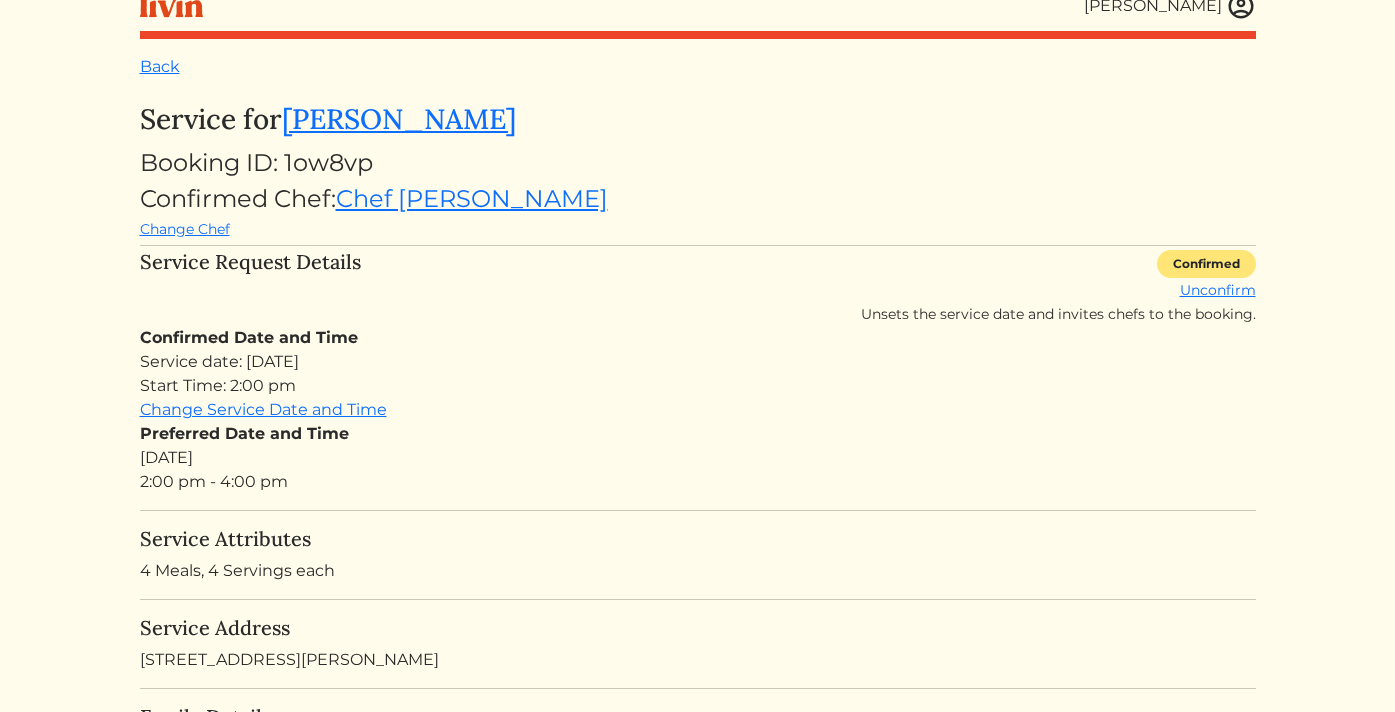 scroll, scrollTop: 0, scrollLeft: 0, axis: both 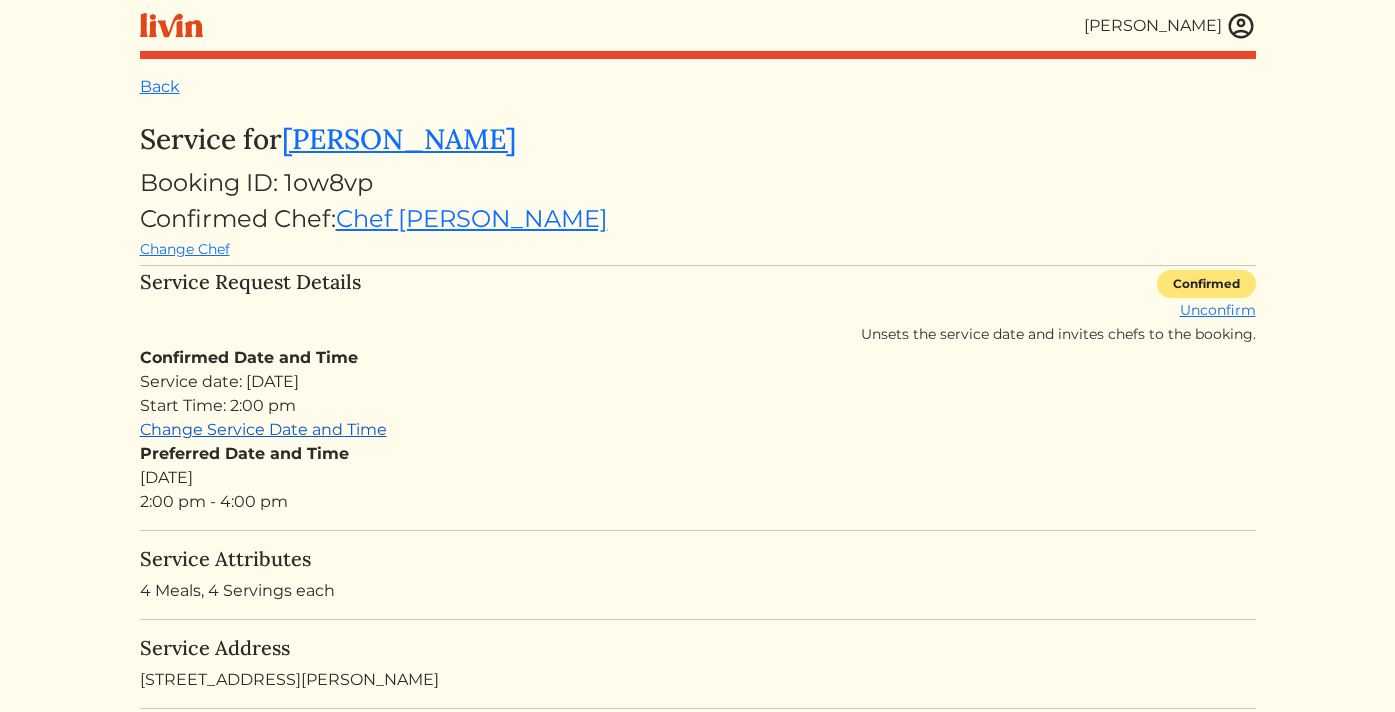 click on "Change Service Date and Time" at bounding box center [263, 429] 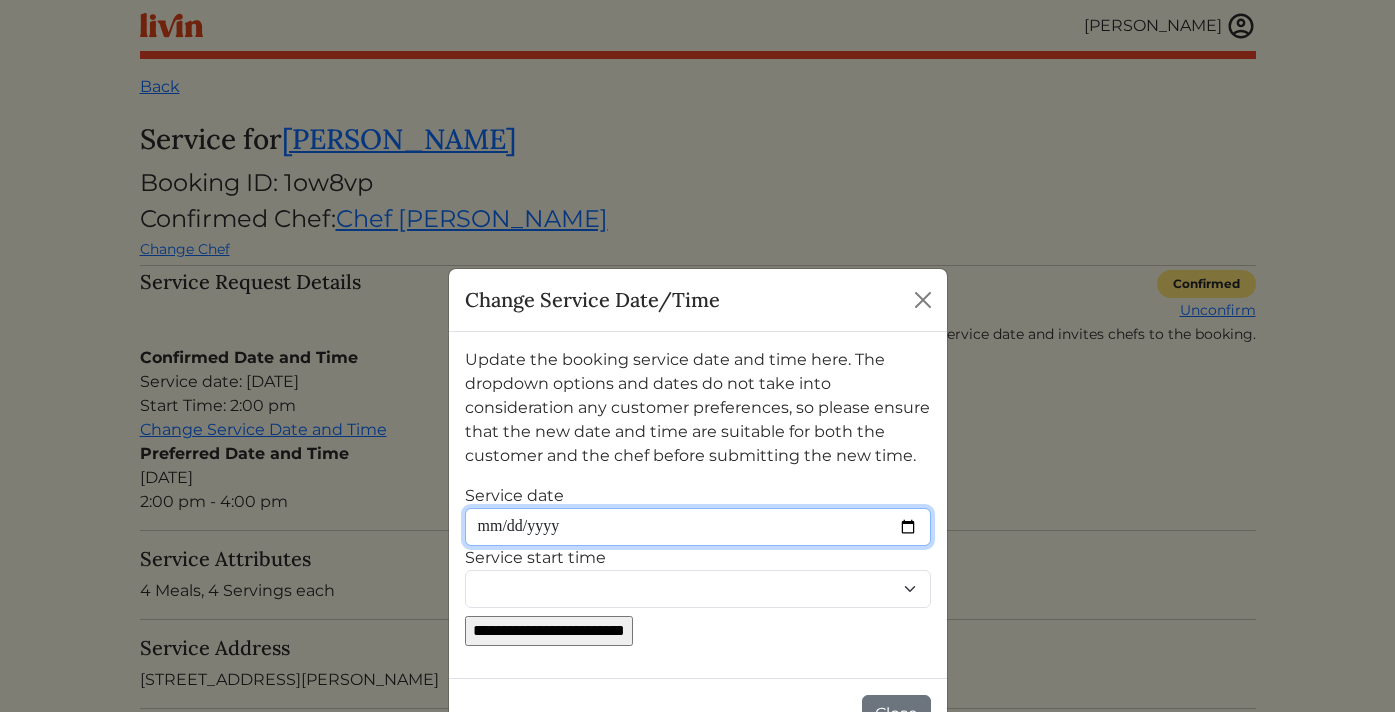 click on "Service date" at bounding box center (698, 527) 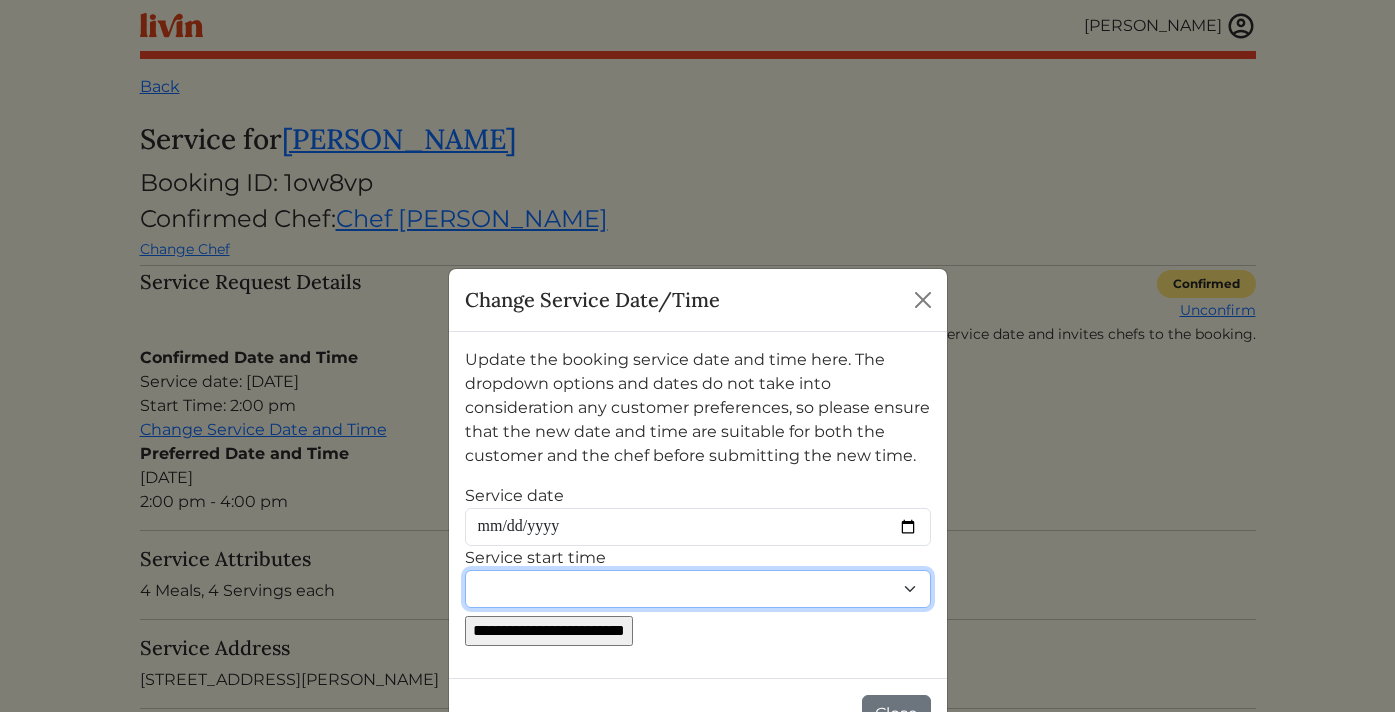 click on "********
********
*******
*******
*******
*******
*******
*******
*******
*******
*******
*******
*******
*******
*******
*******
*******
*******
*******
*******
********
********
********
********
********
********
*******
*******
*******
*******
*******
*******
*******
*******
*******
*******
*******
*******
*******
*******
*******
*******
*******
*******
********
********
********
********" at bounding box center (698, 589) 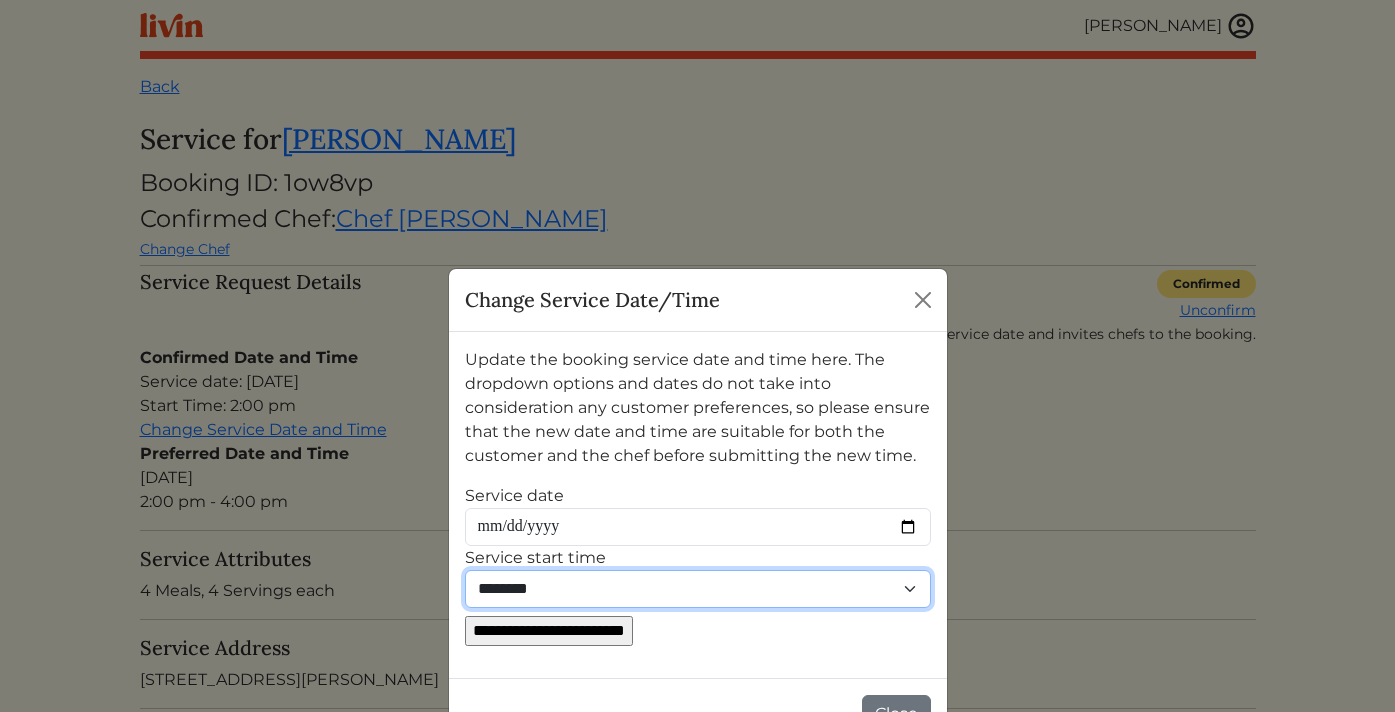 scroll, scrollTop: 38, scrollLeft: 0, axis: vertical 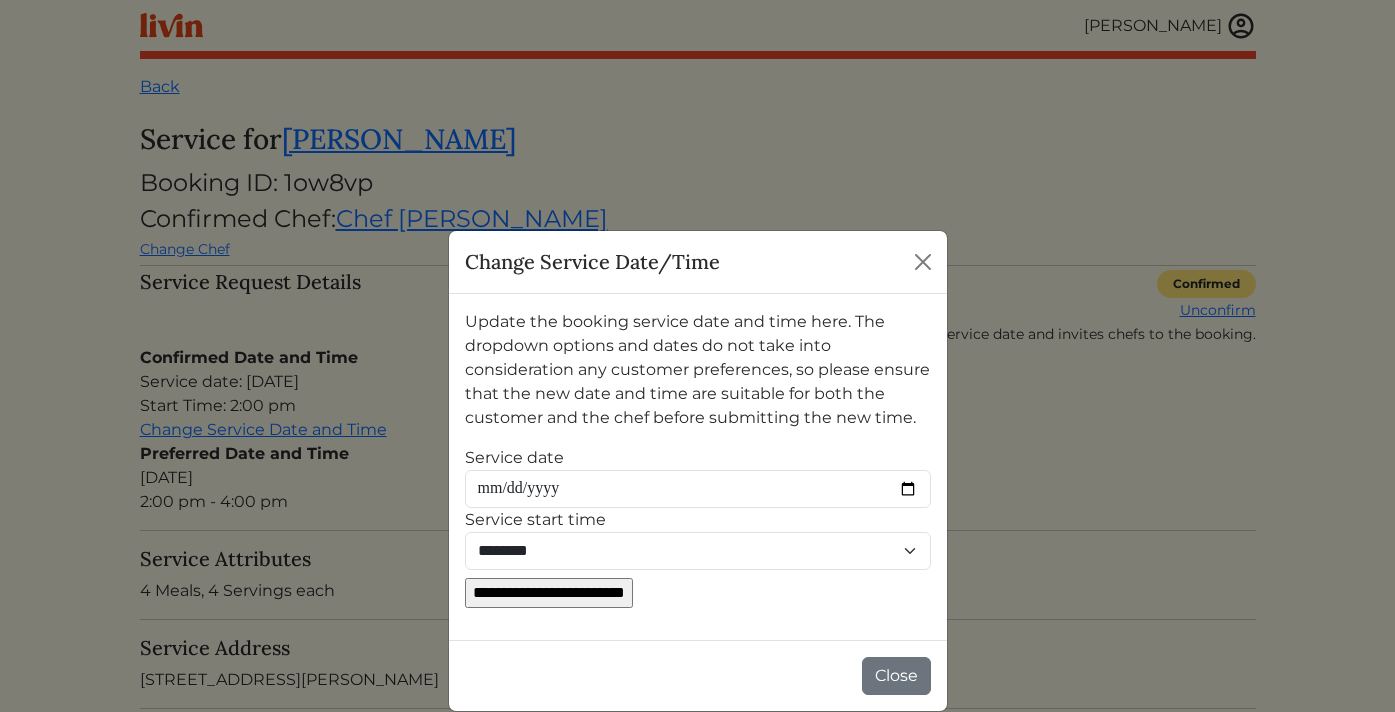click on "**********" at bounding box center (549, 593) 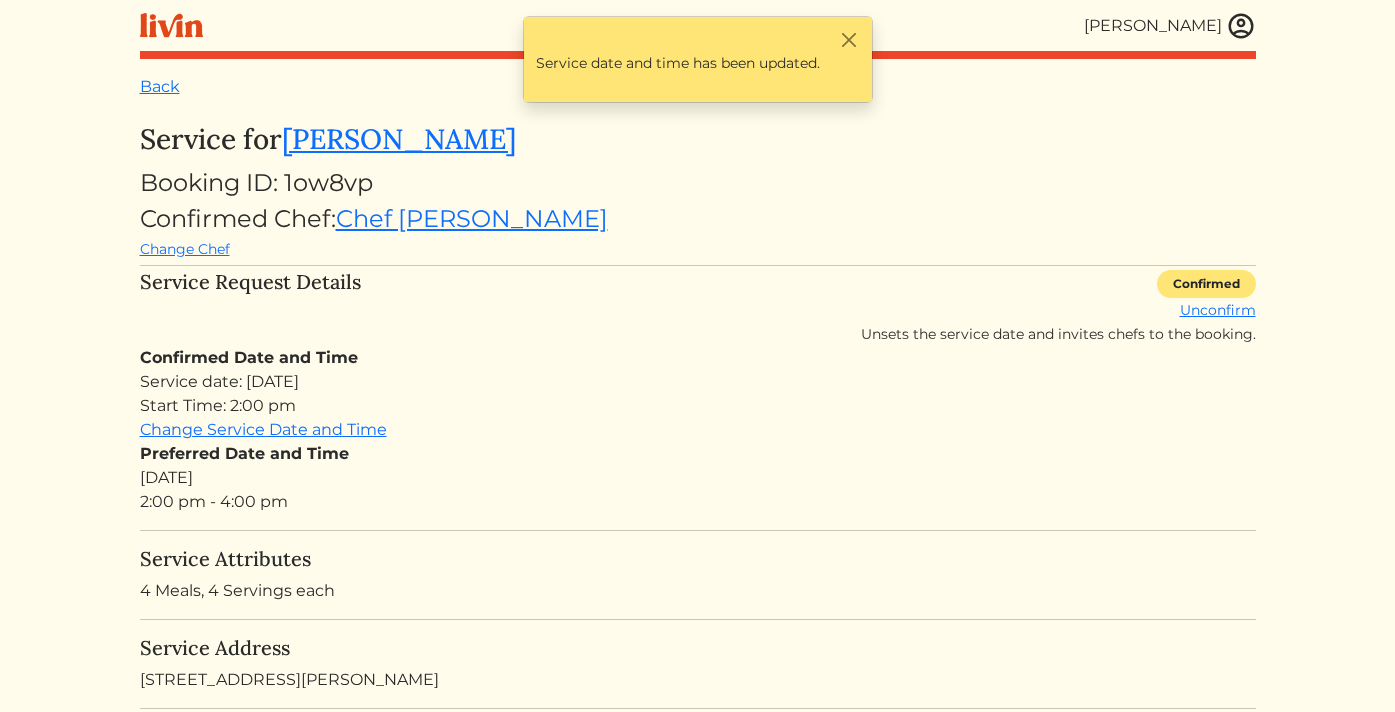 scroll, scrollTop: 0, scrollLeft: 0, axis: both 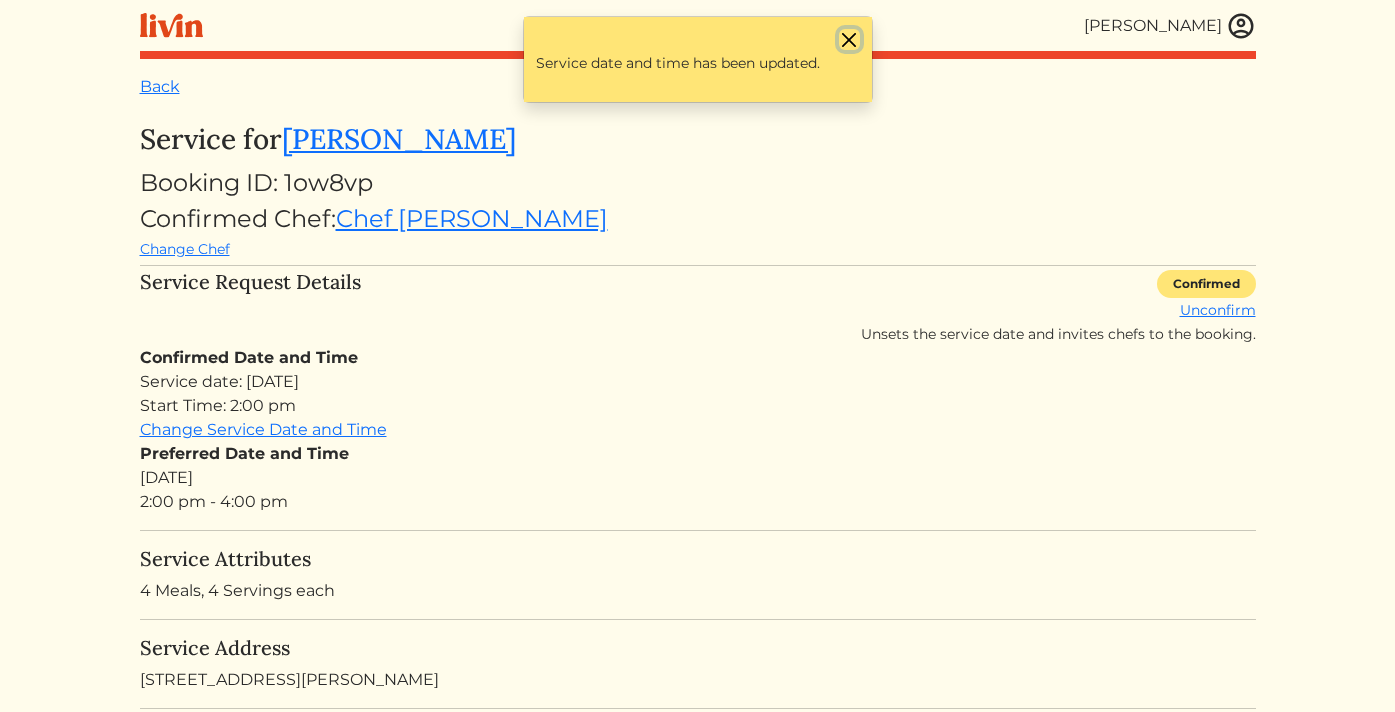 click at bounding box center (849, 39) 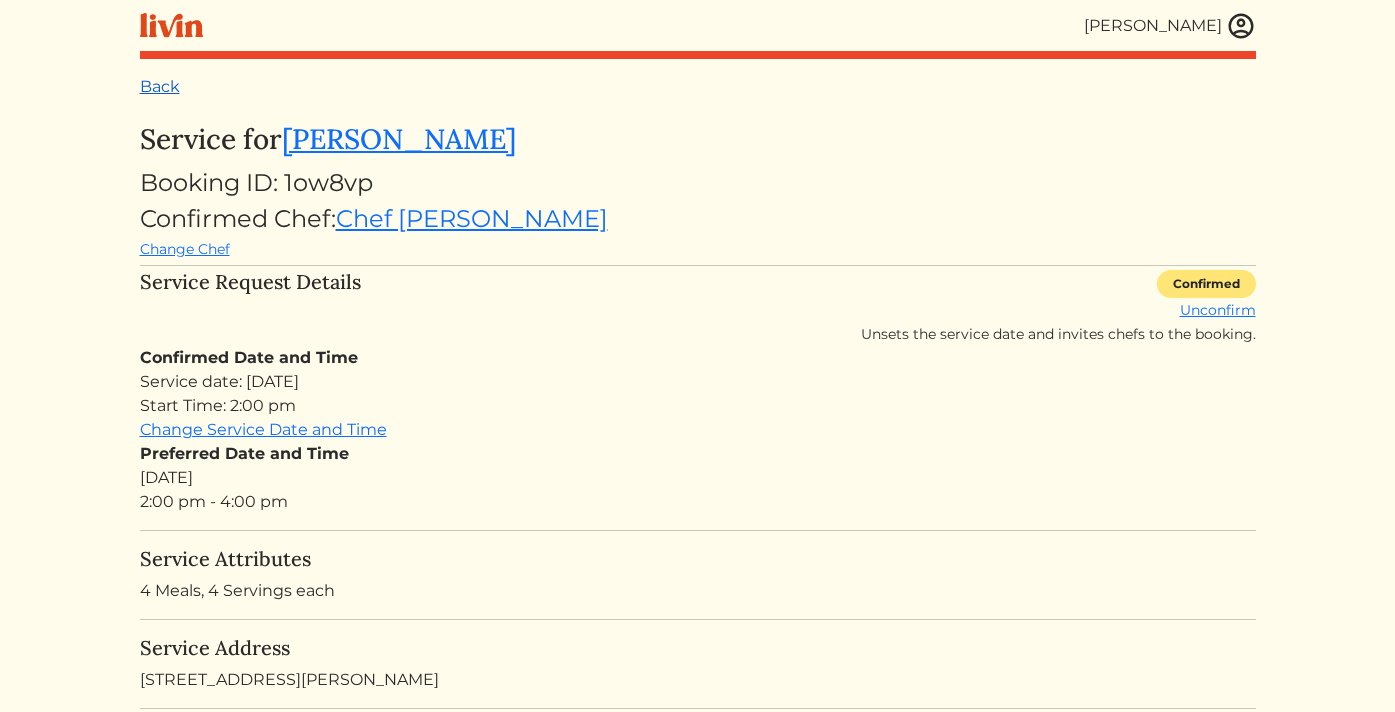 click on "Back" at bounding box center [160, 86] 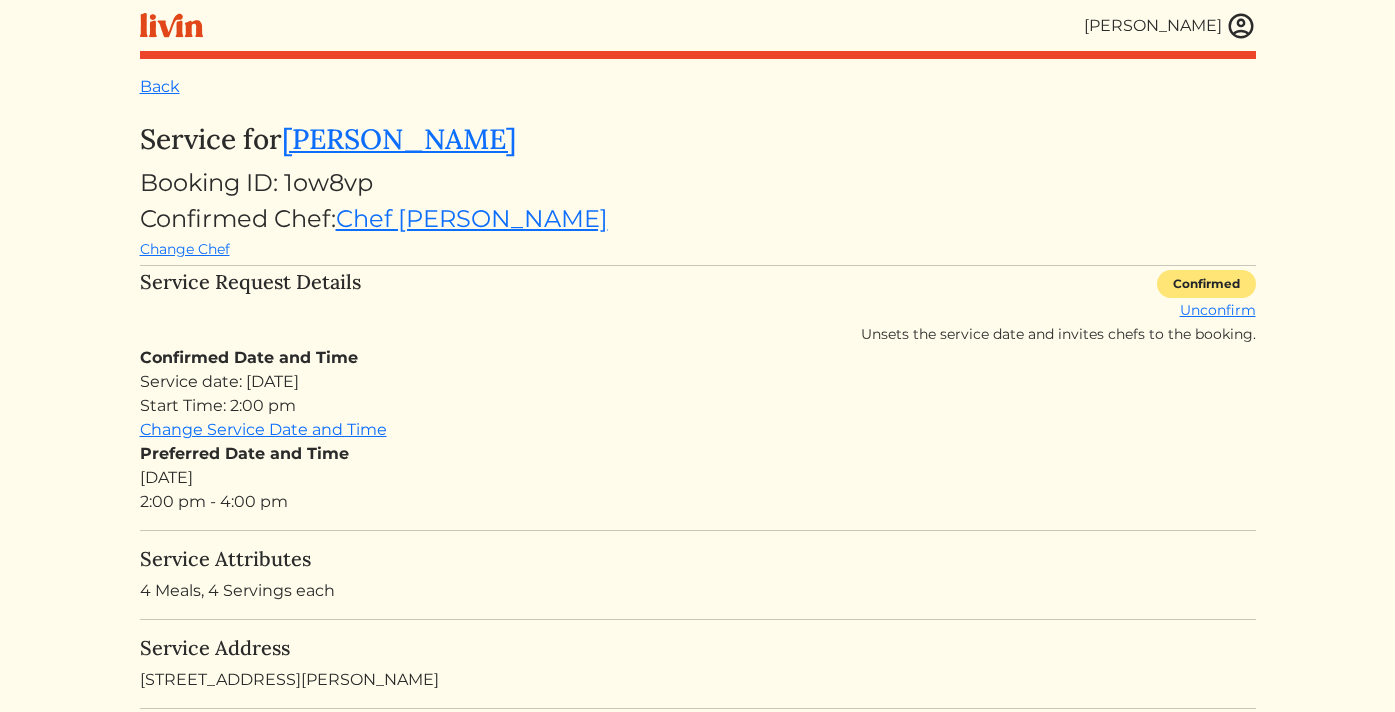 click at bounding box center (1241, 26) 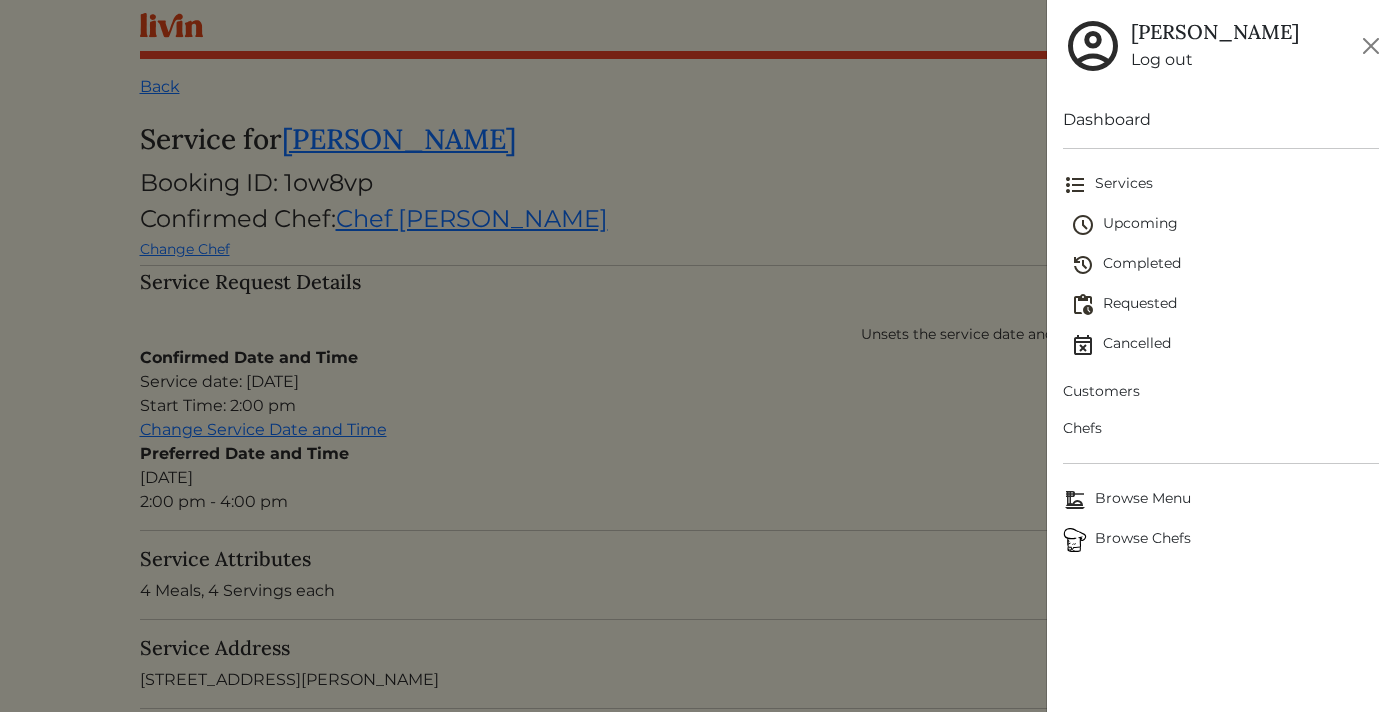 click on "Upcoming" at bounding box center [1225, 225] 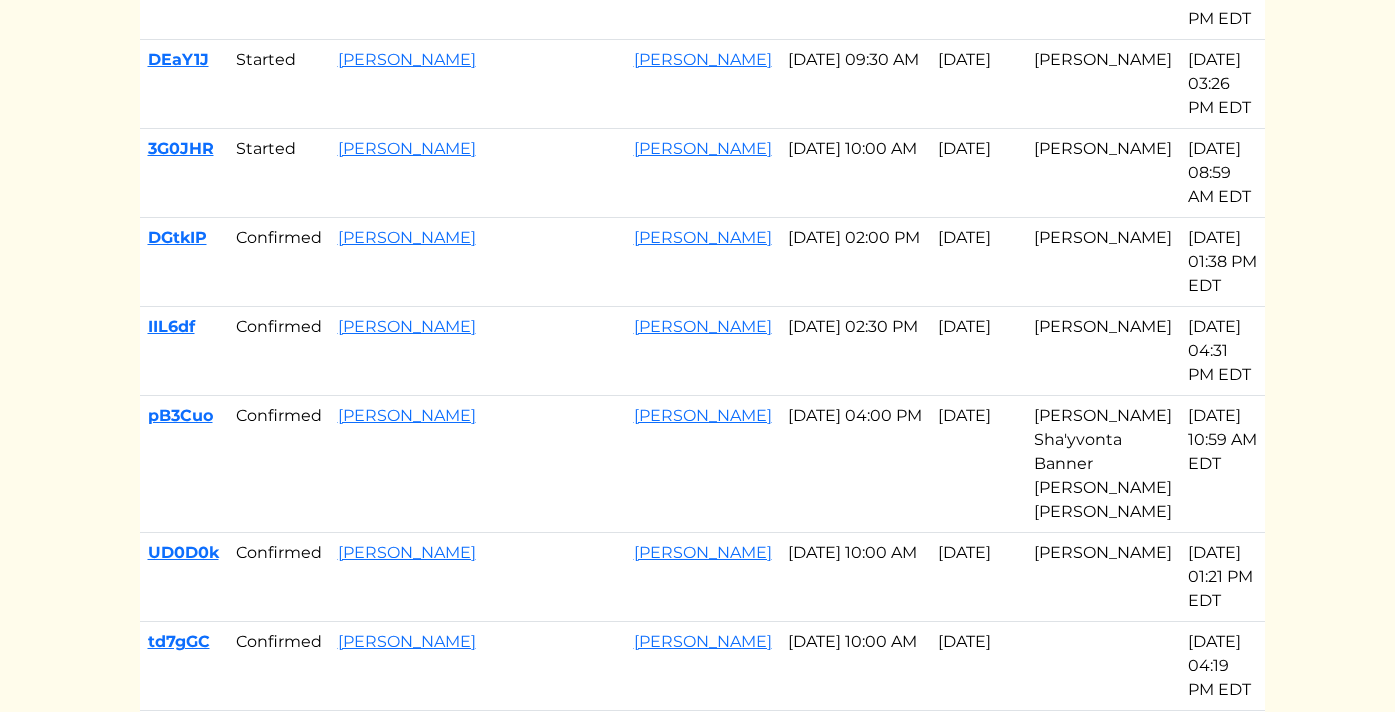 scroll, scrollTop: 250, scrollLeft: 0, axis: vertical 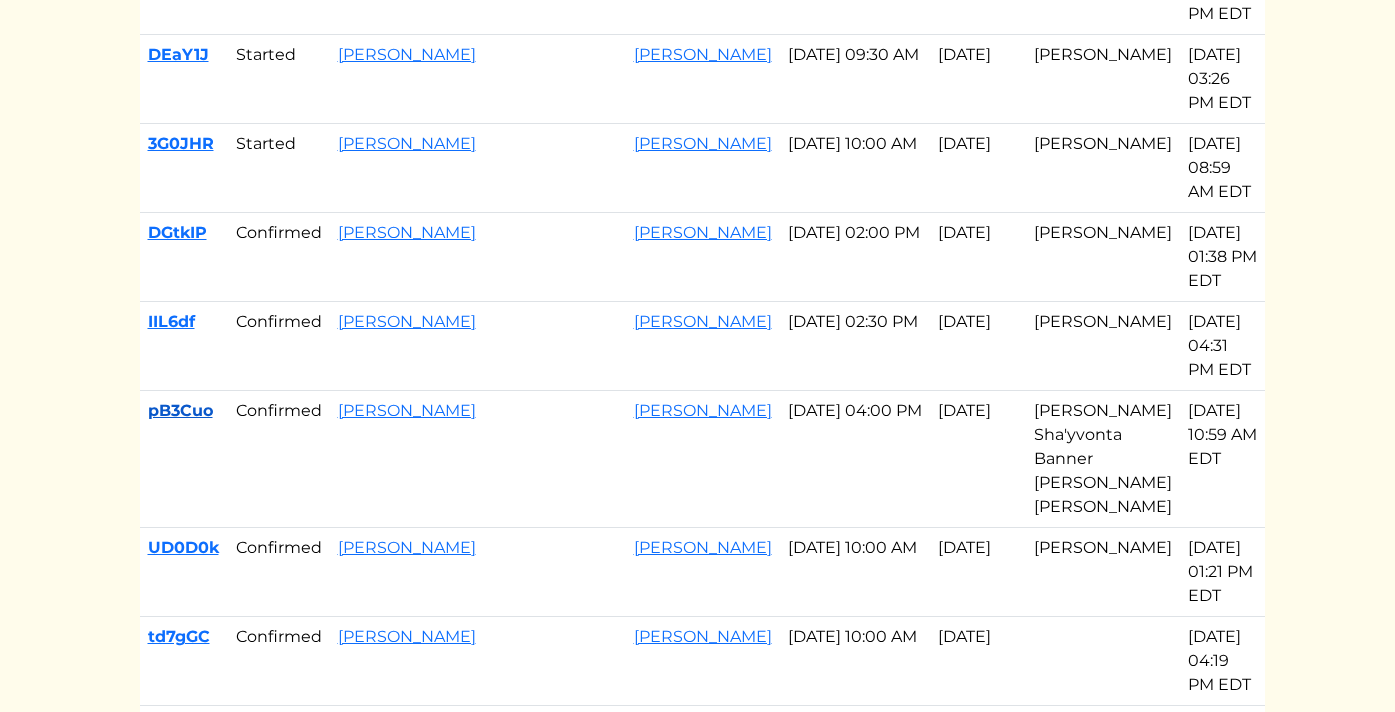 click on "pB3Cuo" at bounding box center [180, 410] 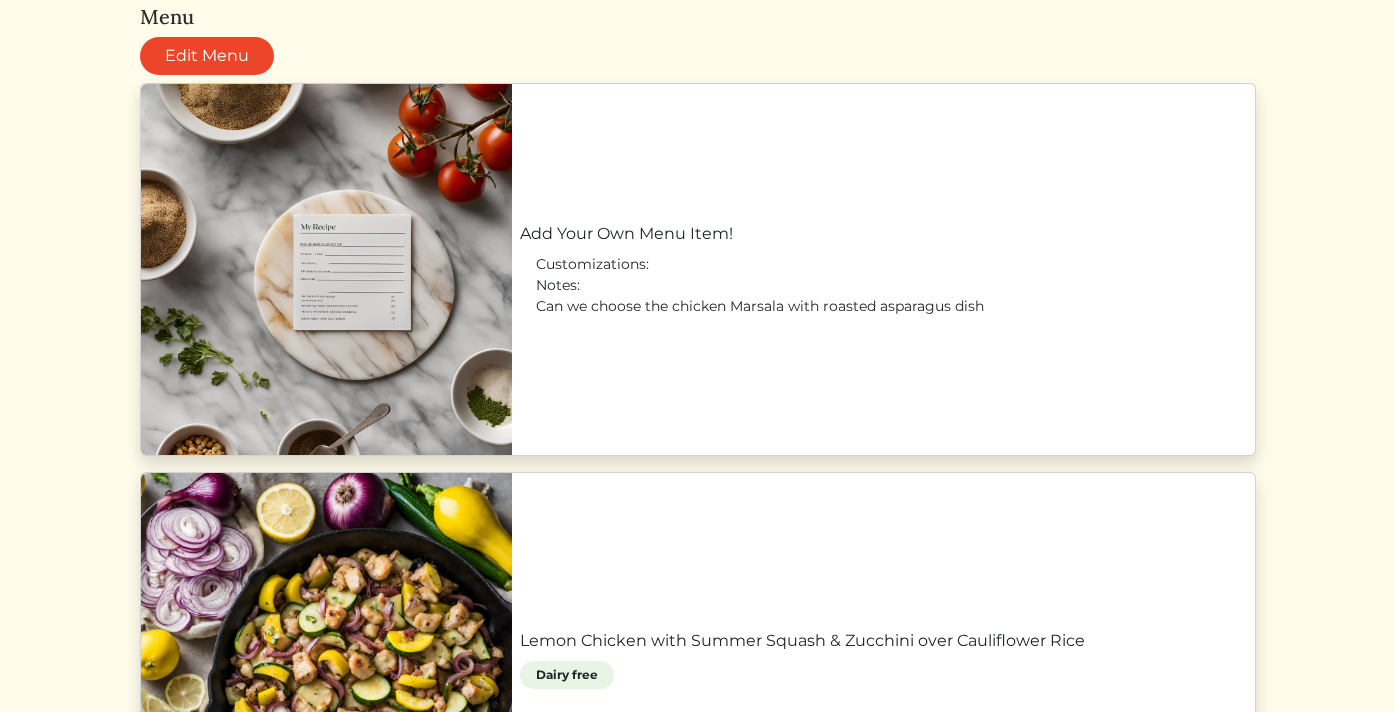 scroll, scrollTop: 782, scrollLeft: 0, axis: vertical 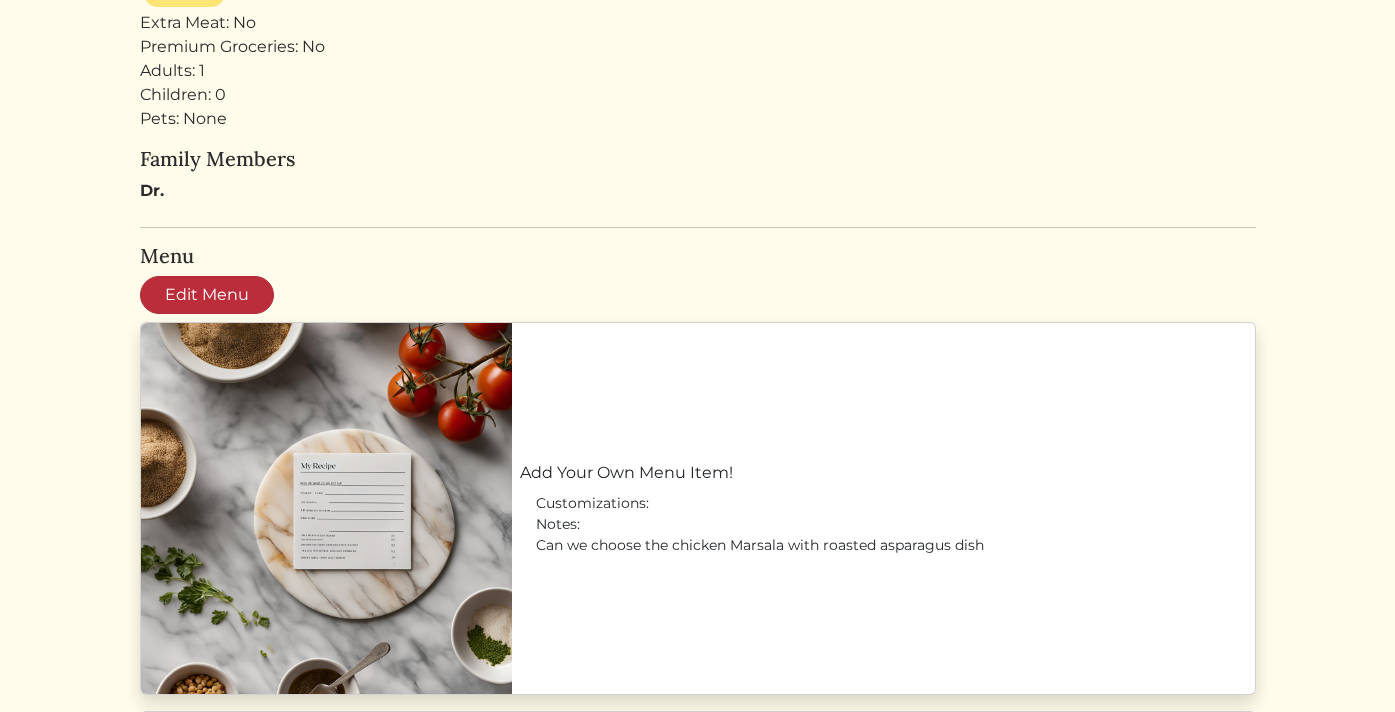 click on "Edit Menu" at bounding box center (207, 295) 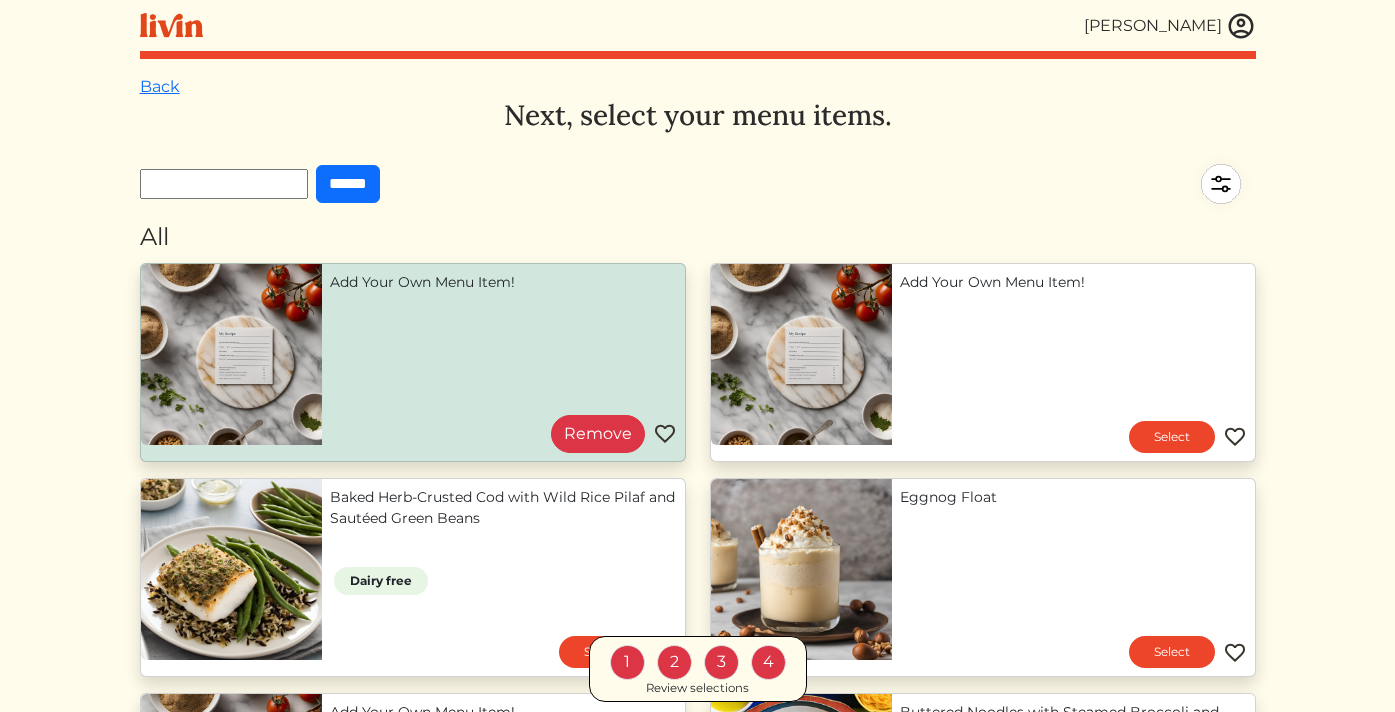 scroll, scrollTop: 0, scrollLeft: 0, axis: both 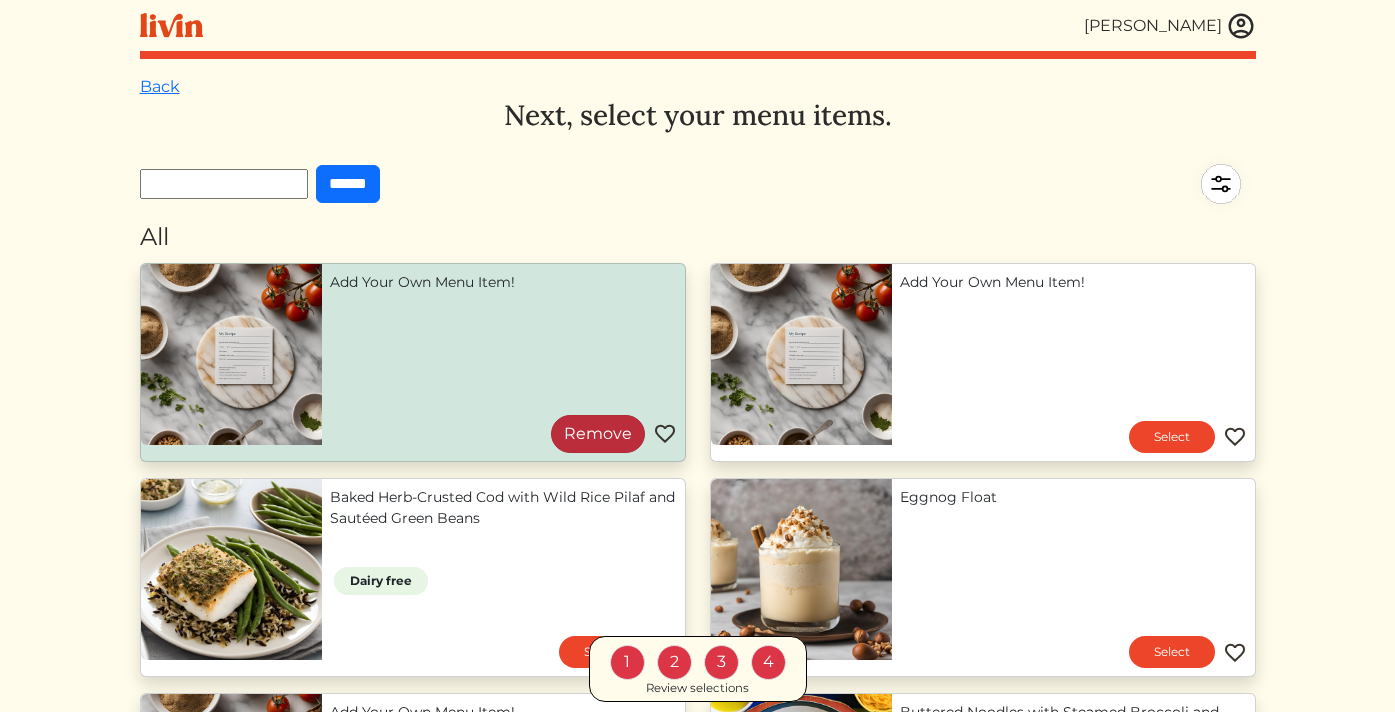 click on "Remove" at bounding box center [598, 434] 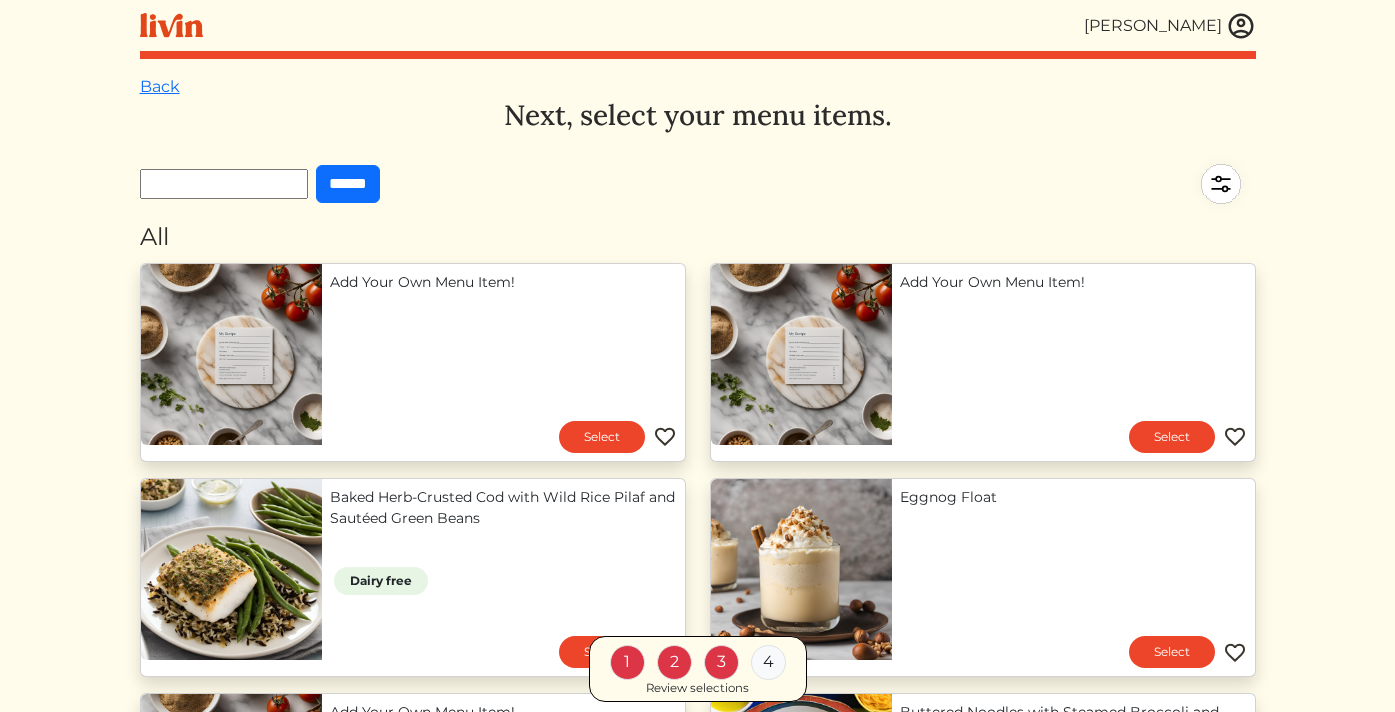 click on "******" at bounding box center (260, 184) 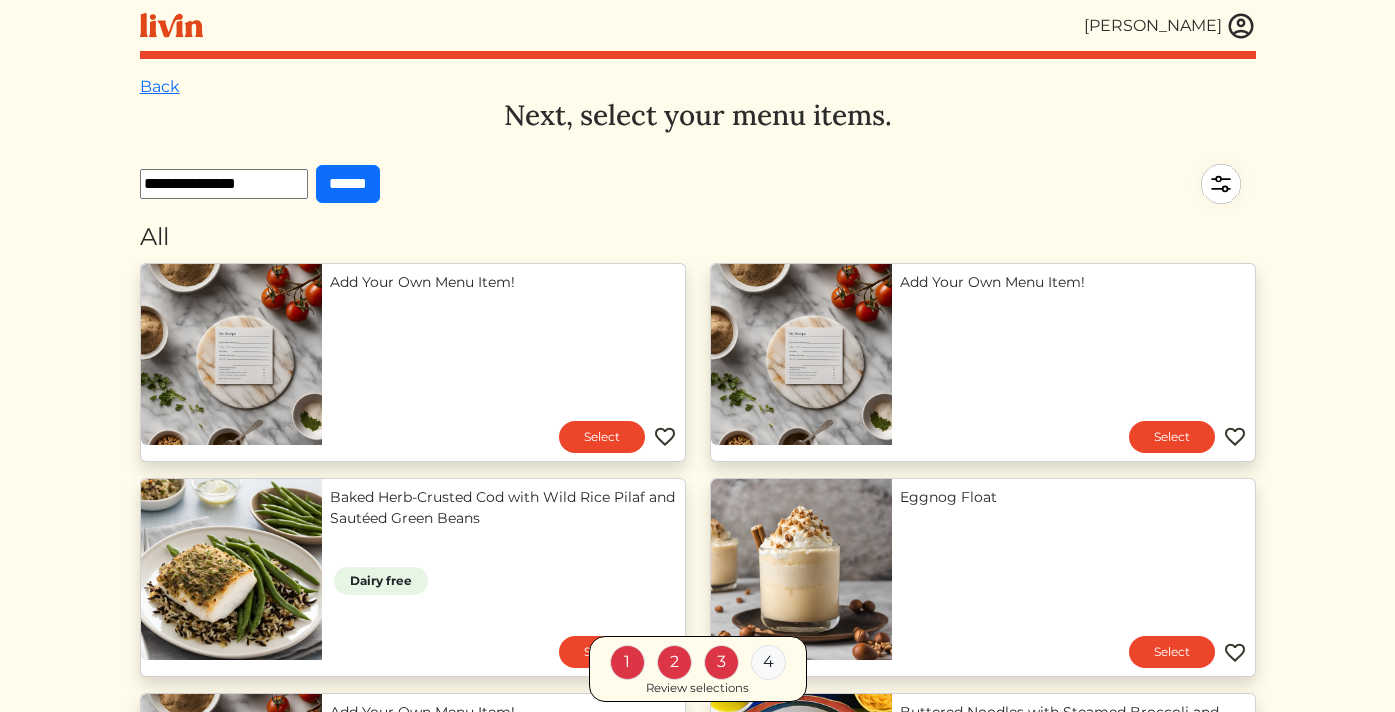 type on "**********" 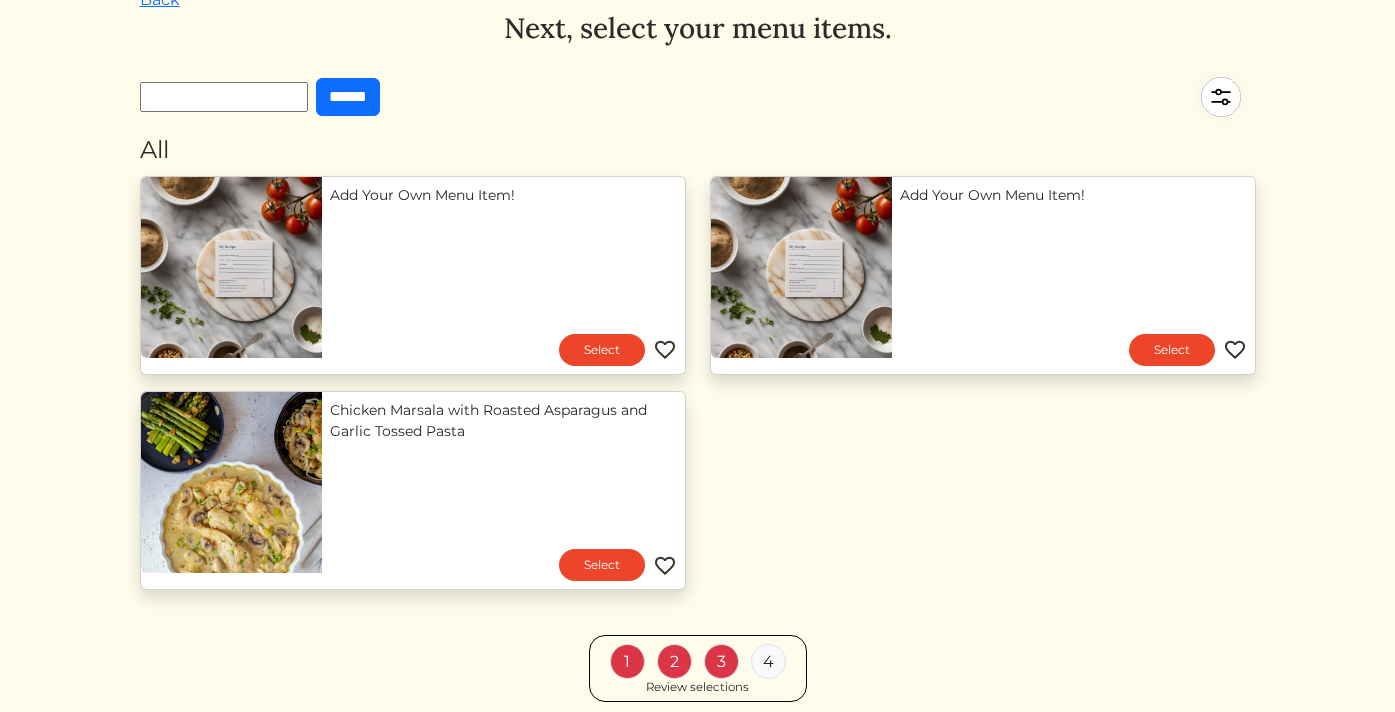 scroll, scrollTop: 134, scrollLeft: 0, axis: vertical 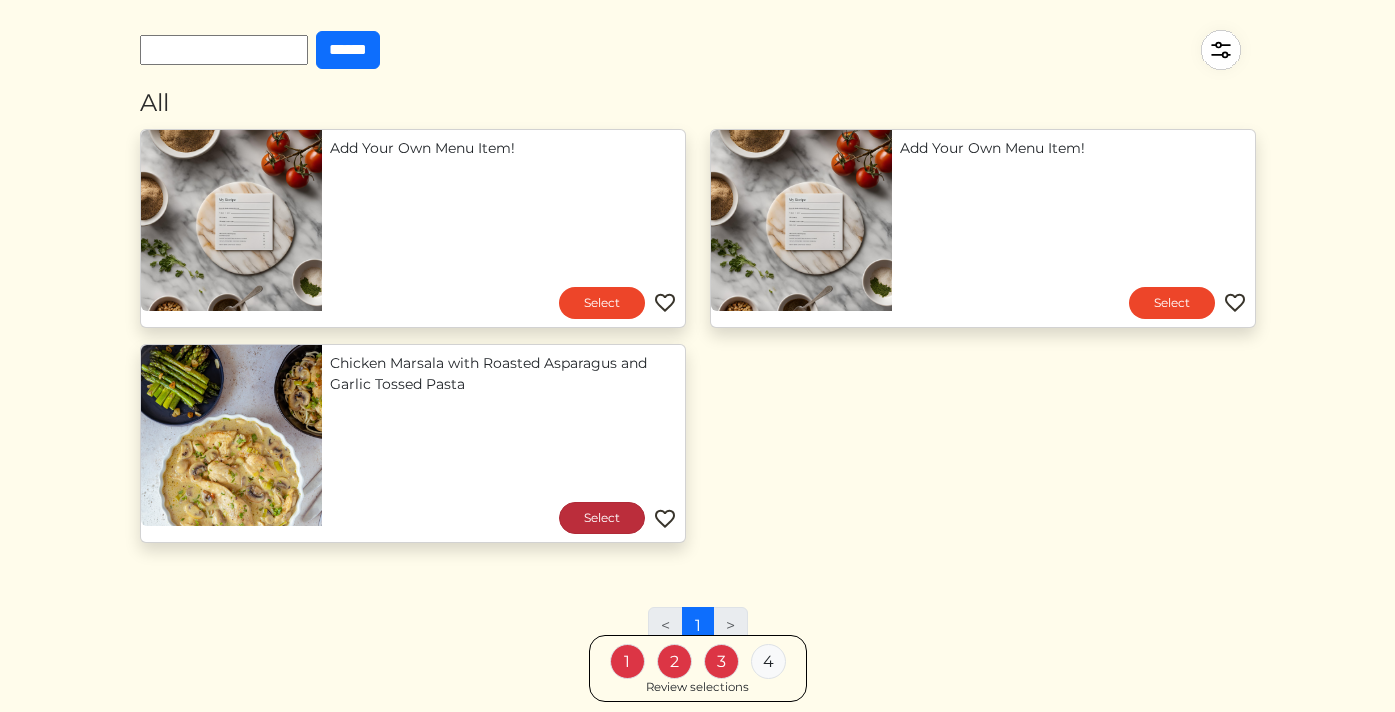 click on "Select" at bounding box center (602, 518) 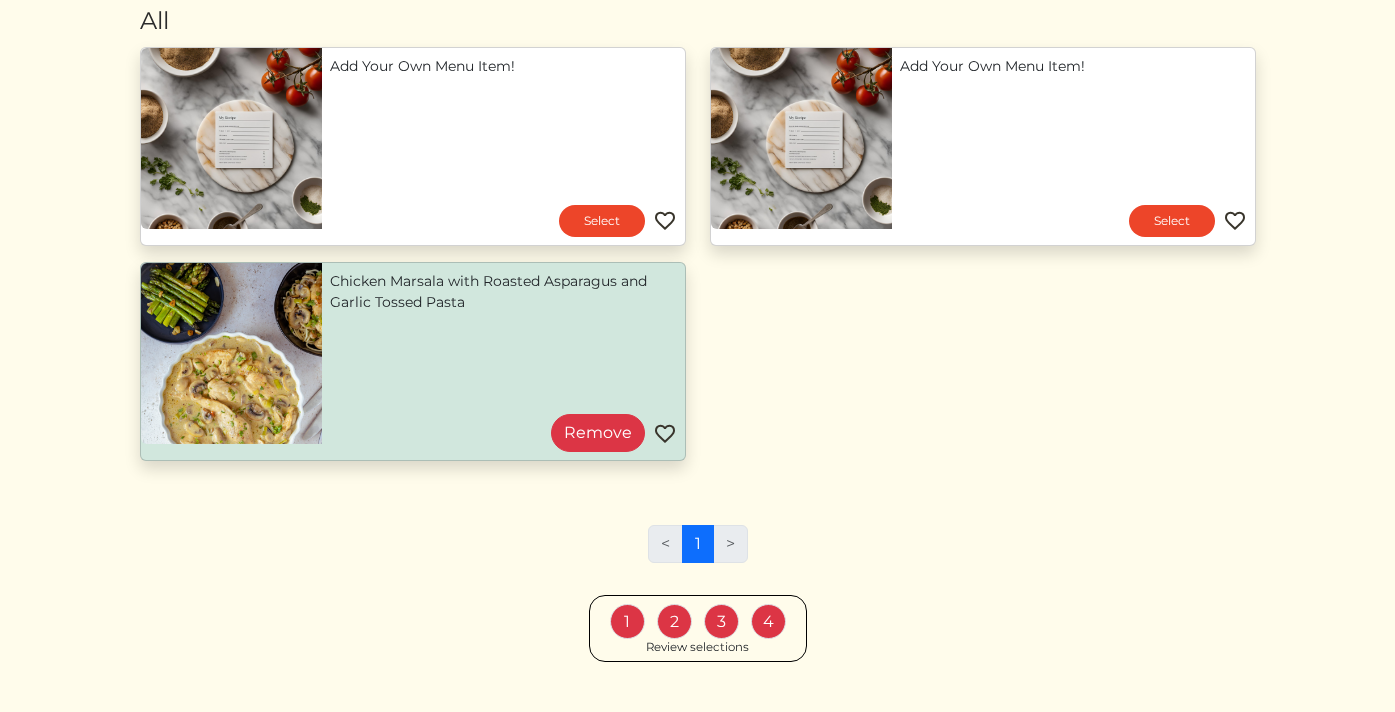 scroll, scrollTop: 257, scrollLeft: 0, axis: vertical 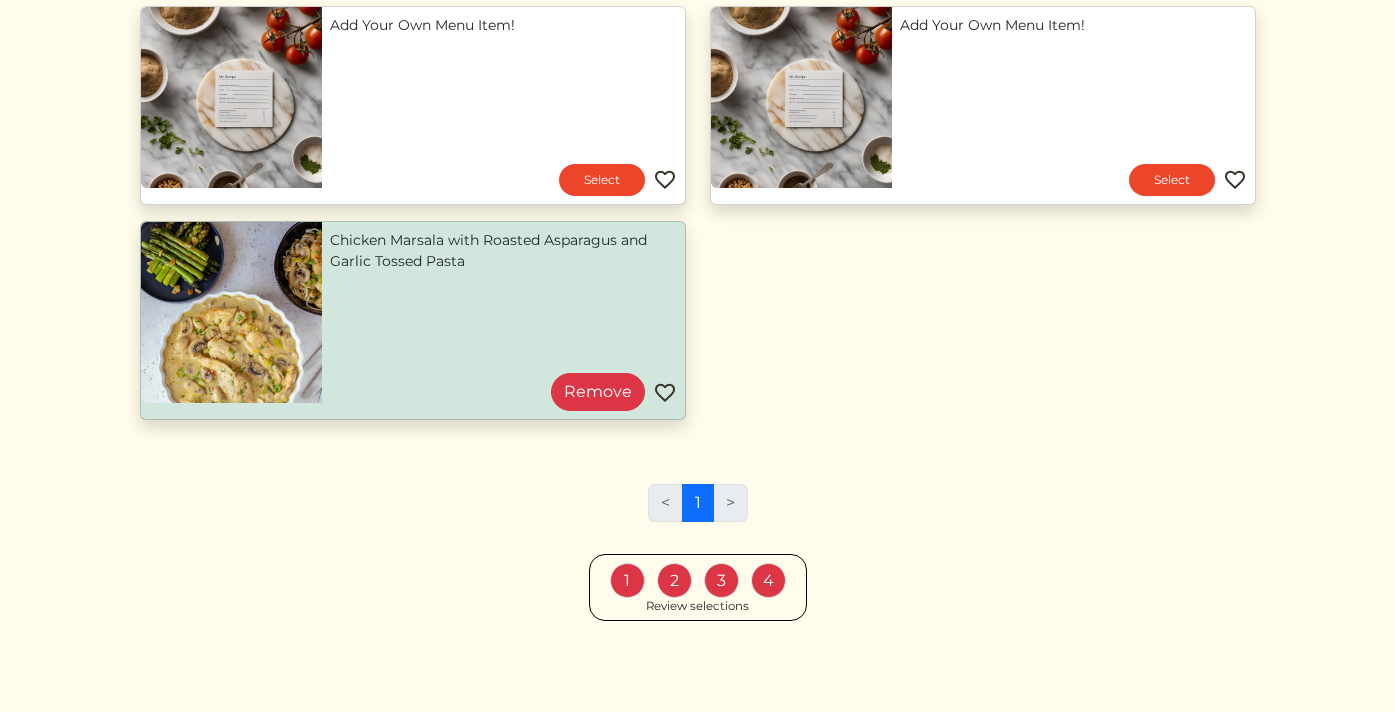 click on "Review selections" at bounding box center [697, 607] 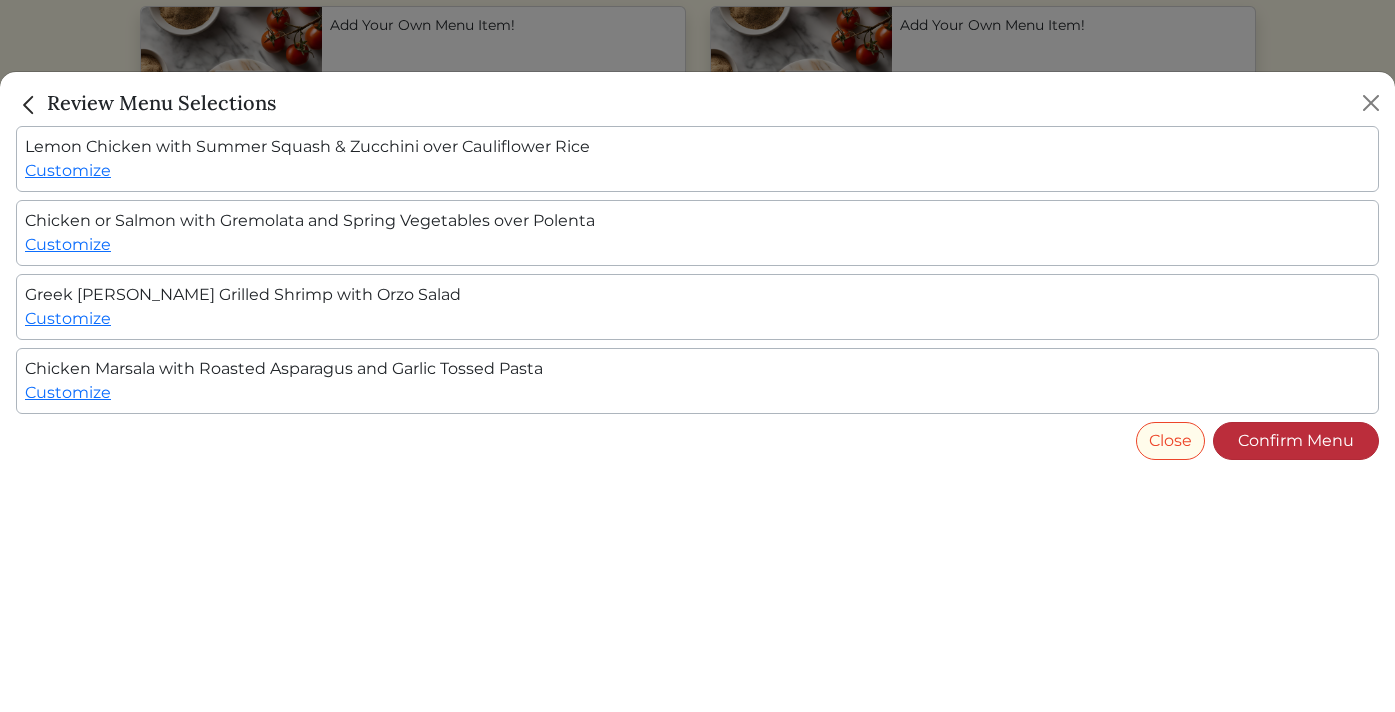 click on "Confirm Menu" at bounding box center [1296, 441] 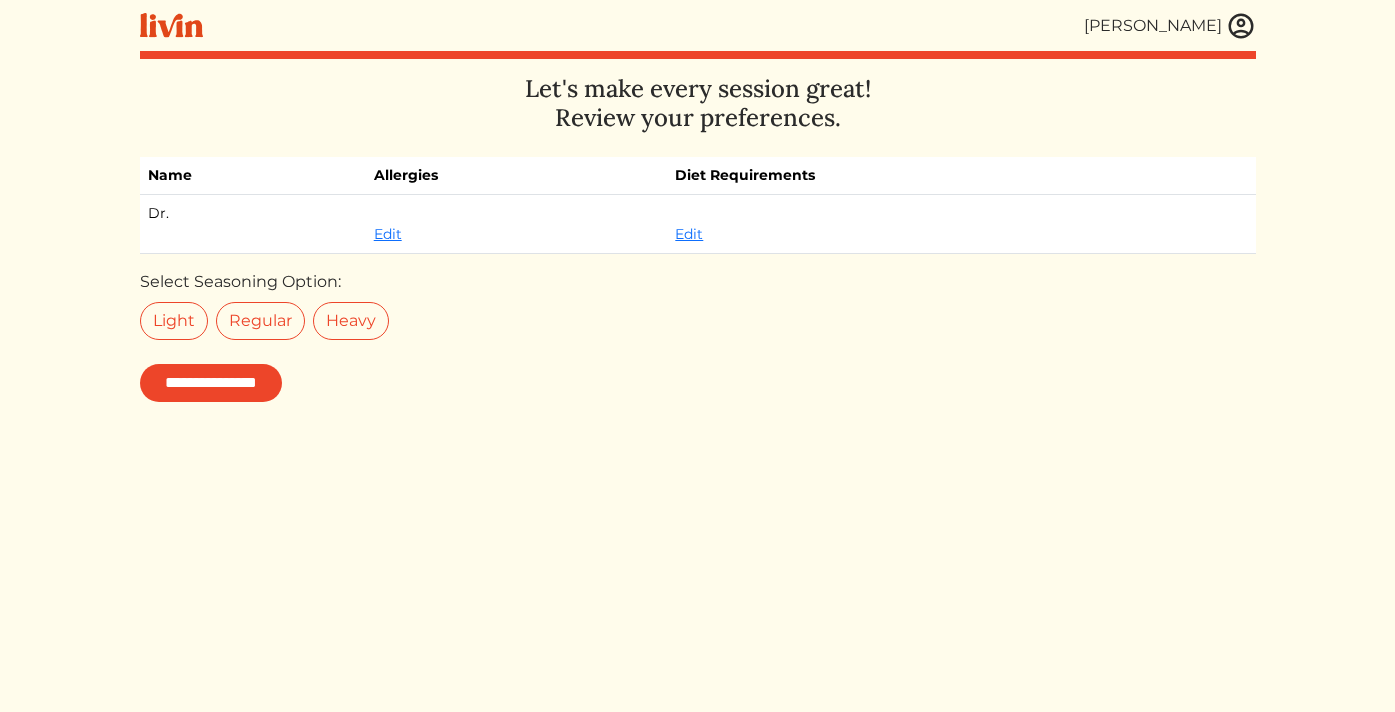 scroll, scrollTop: 0, scrollLeft: 0, axis: both 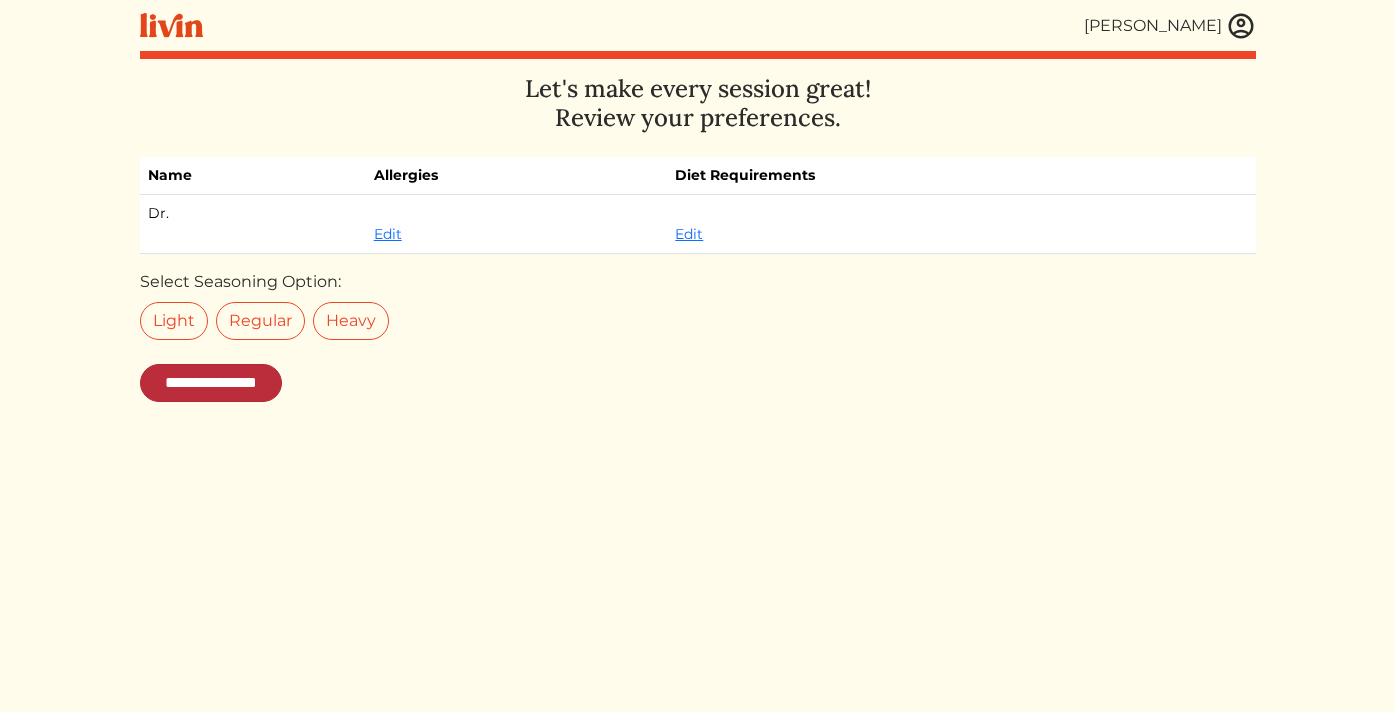 click on "**********" at bounding box center (211, 383) 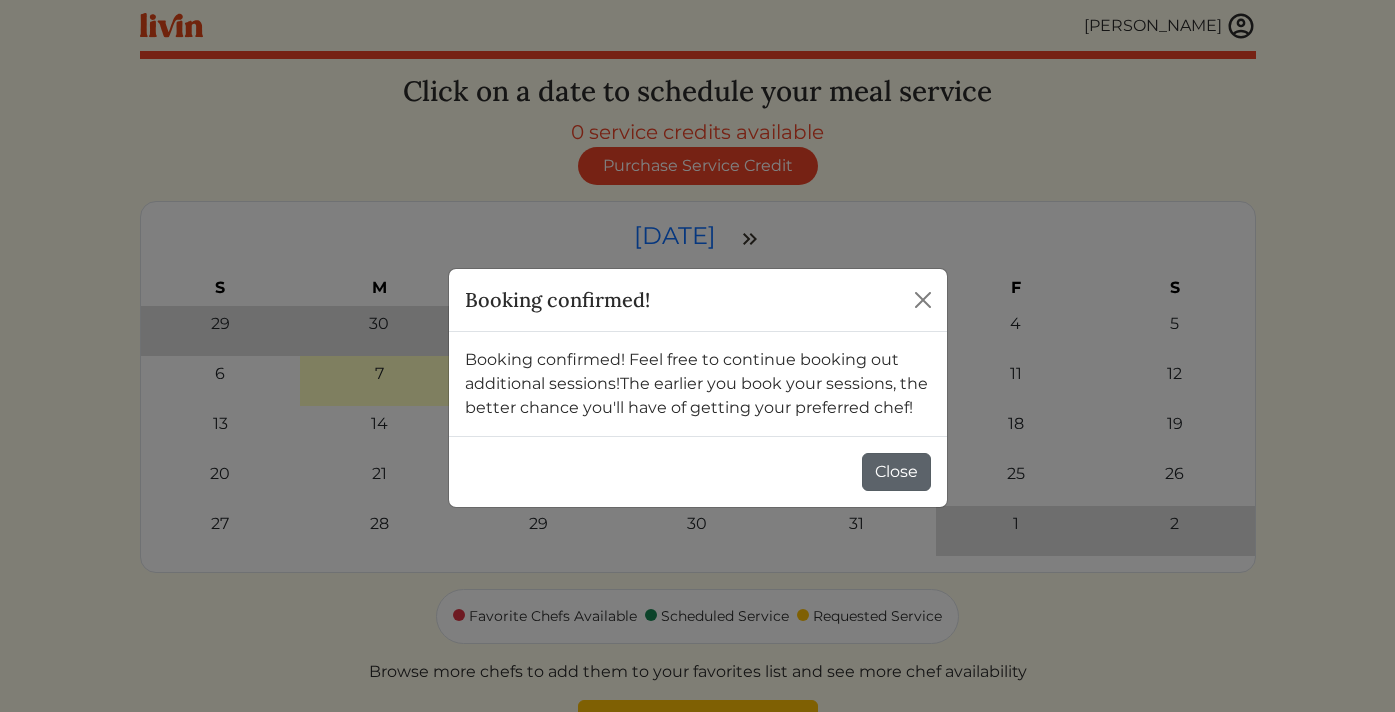 click on "Close" at bounding box center (896, 472) 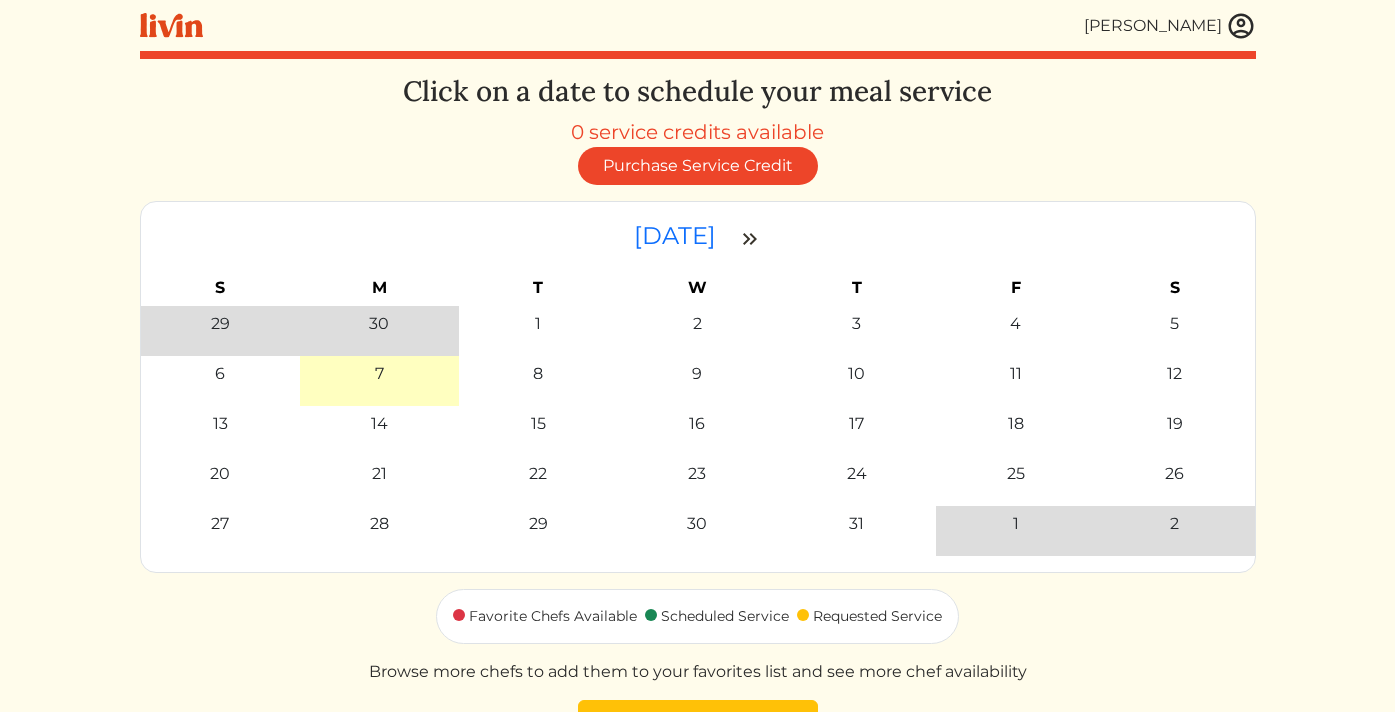 click on "[PERSON_NAME]" at bounding box center [1153, 26] 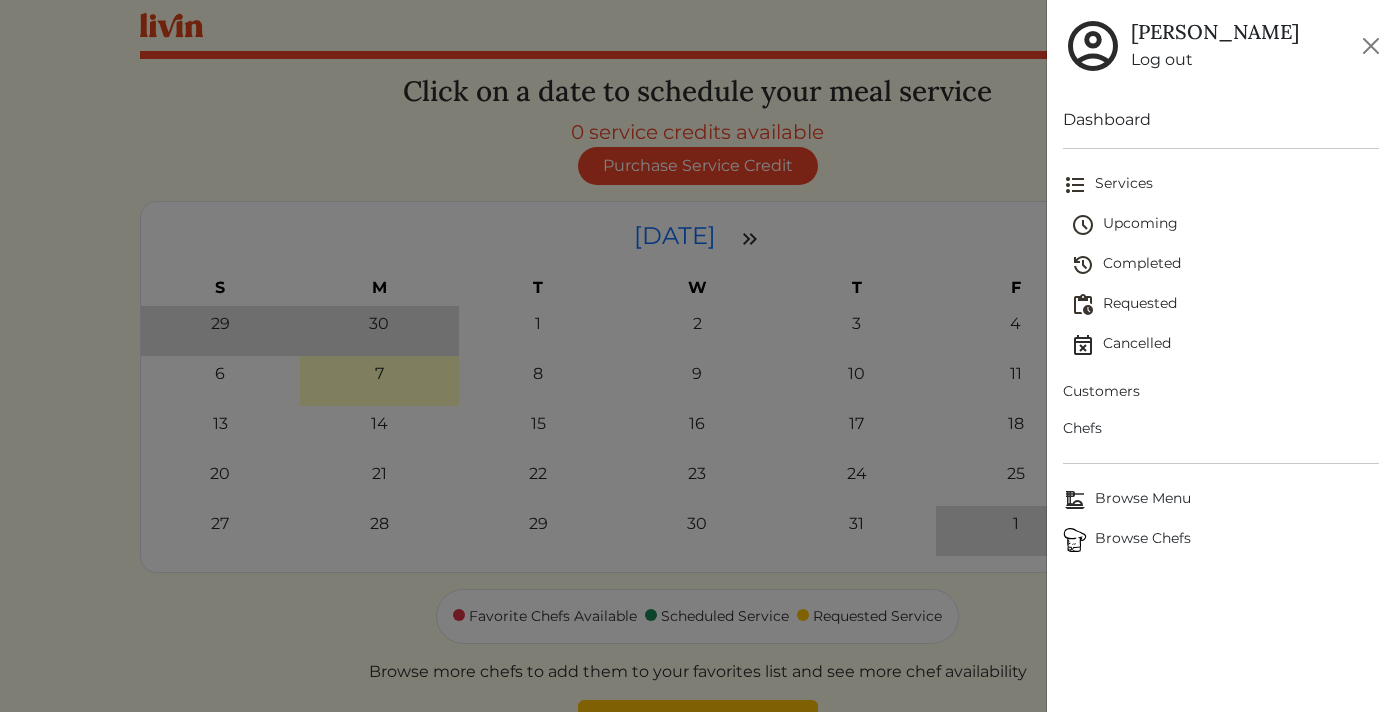 click on "Upcoming" at bounding box center (1225, 225) 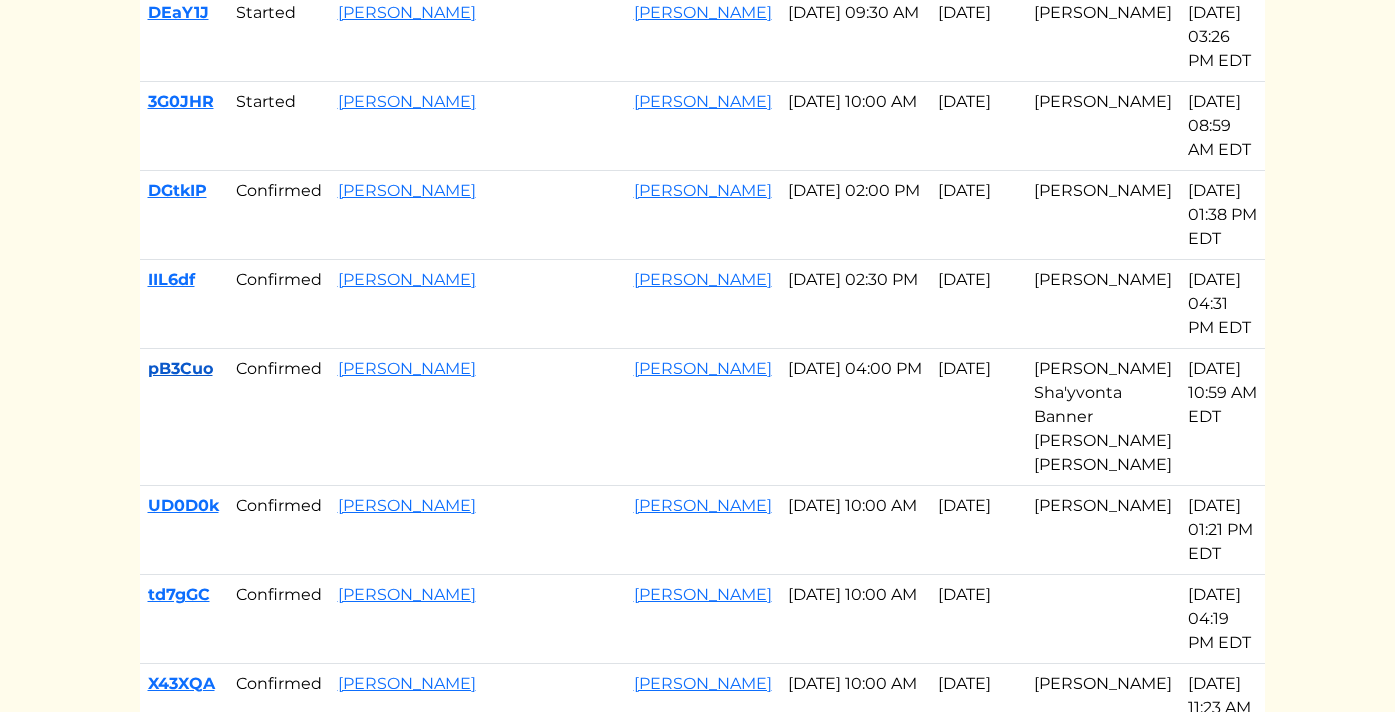 click on "pB3Cuo" at bounding box center [180, 368] 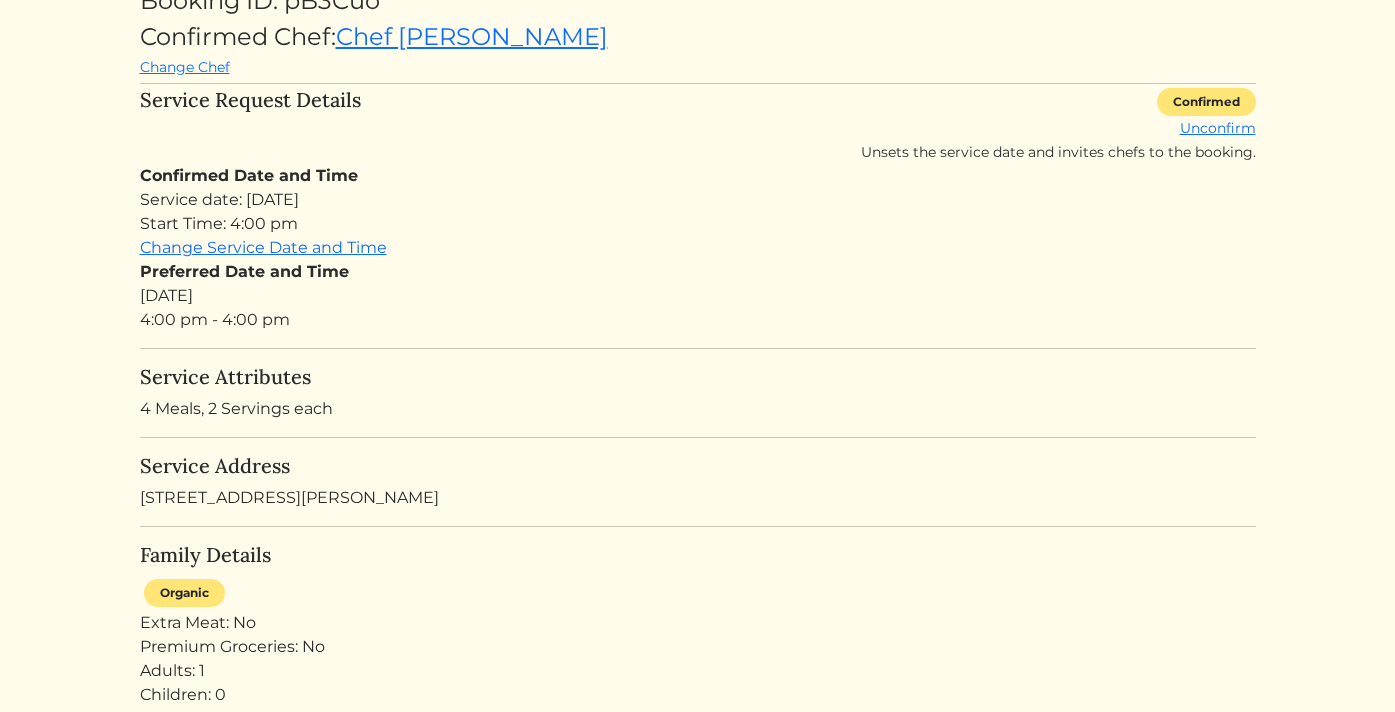 scroll, scrollTop: 0, scrollLeft: 0, axis: both 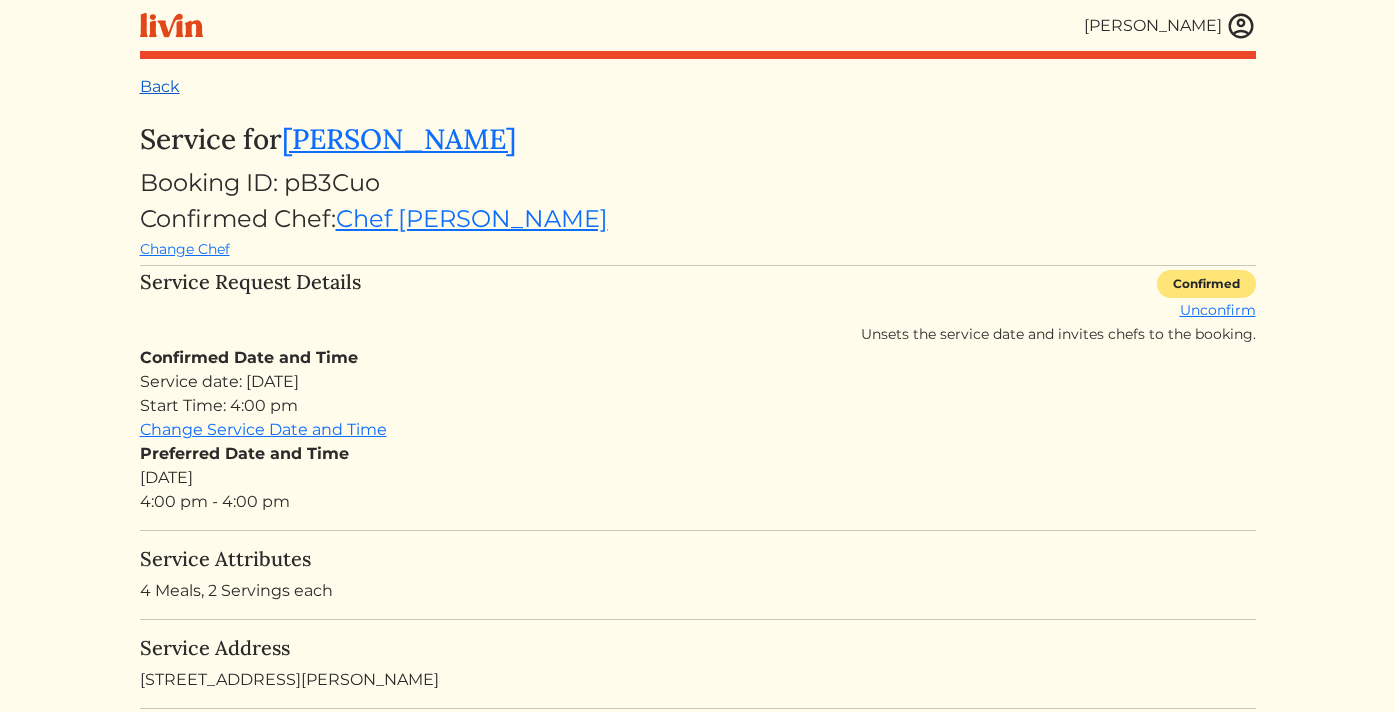 click on "Back" at bounding box center (160, 86) 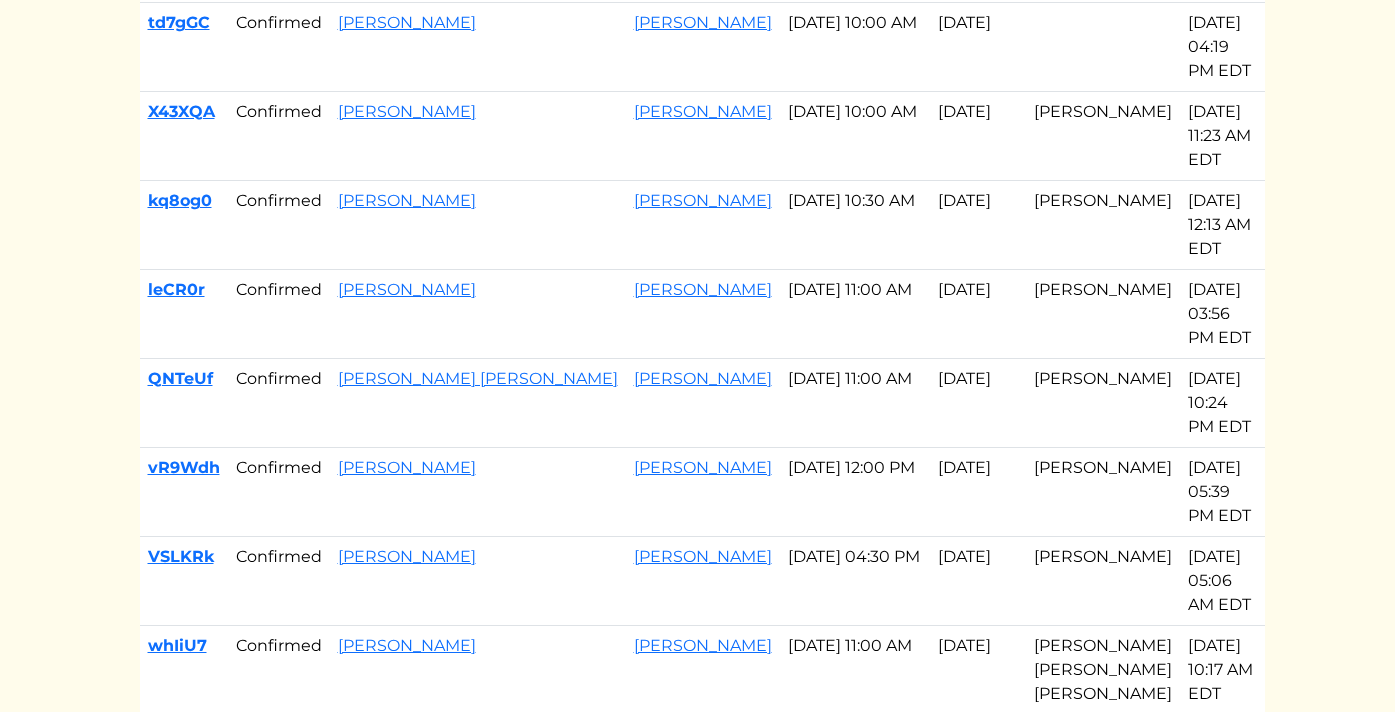 scroll, scrollTop: 865, scrollLeft: 0, axis: vertical 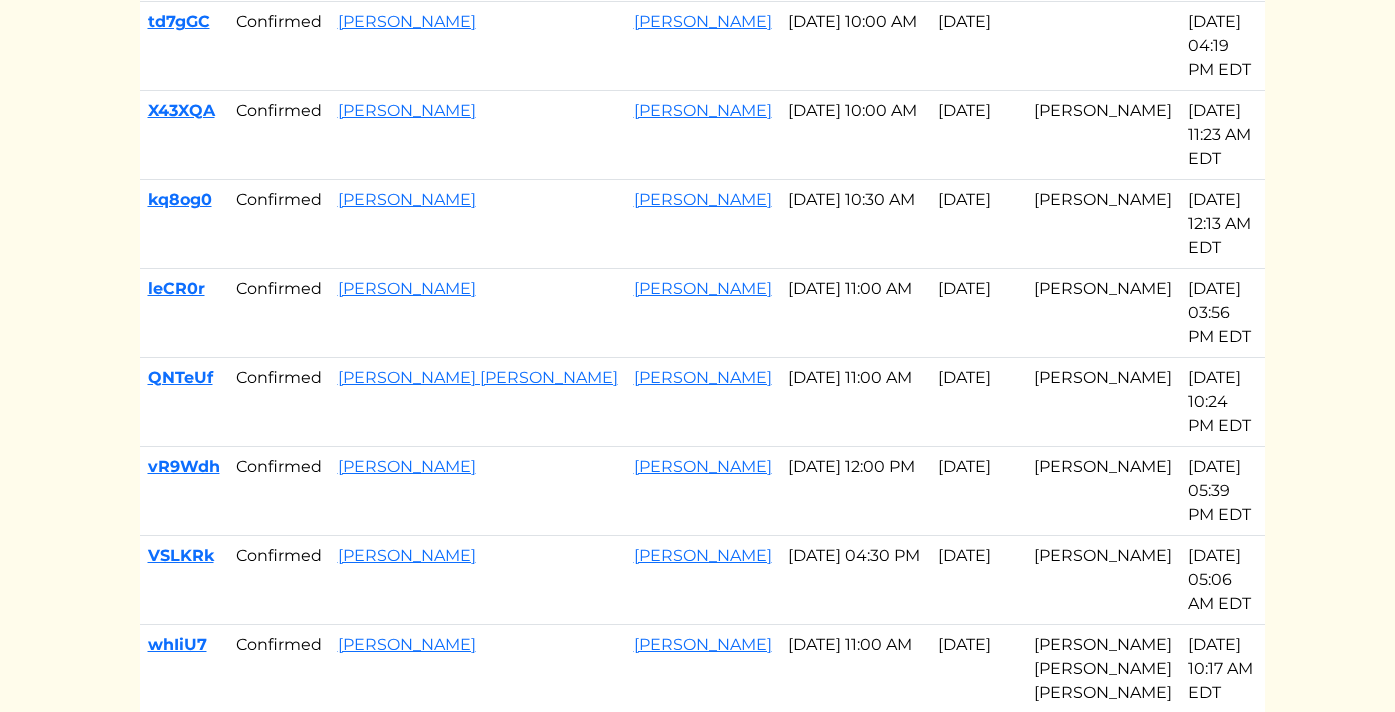 drag, startPoint x: 146, startPoint y: 505, endPoint x: 882, endPoint y: 514, distance: 736.05505 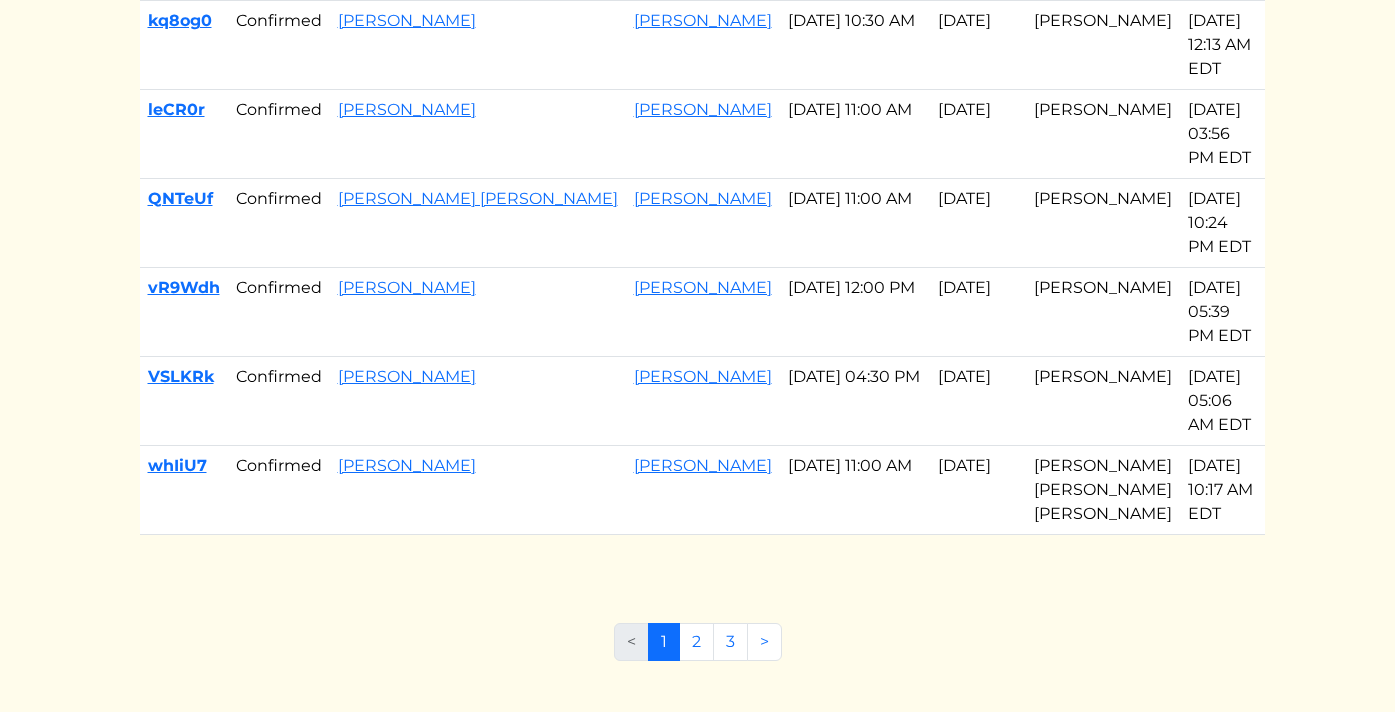 scroll, scrollTop: 1047, scrollLeft: 0, axis: vertical 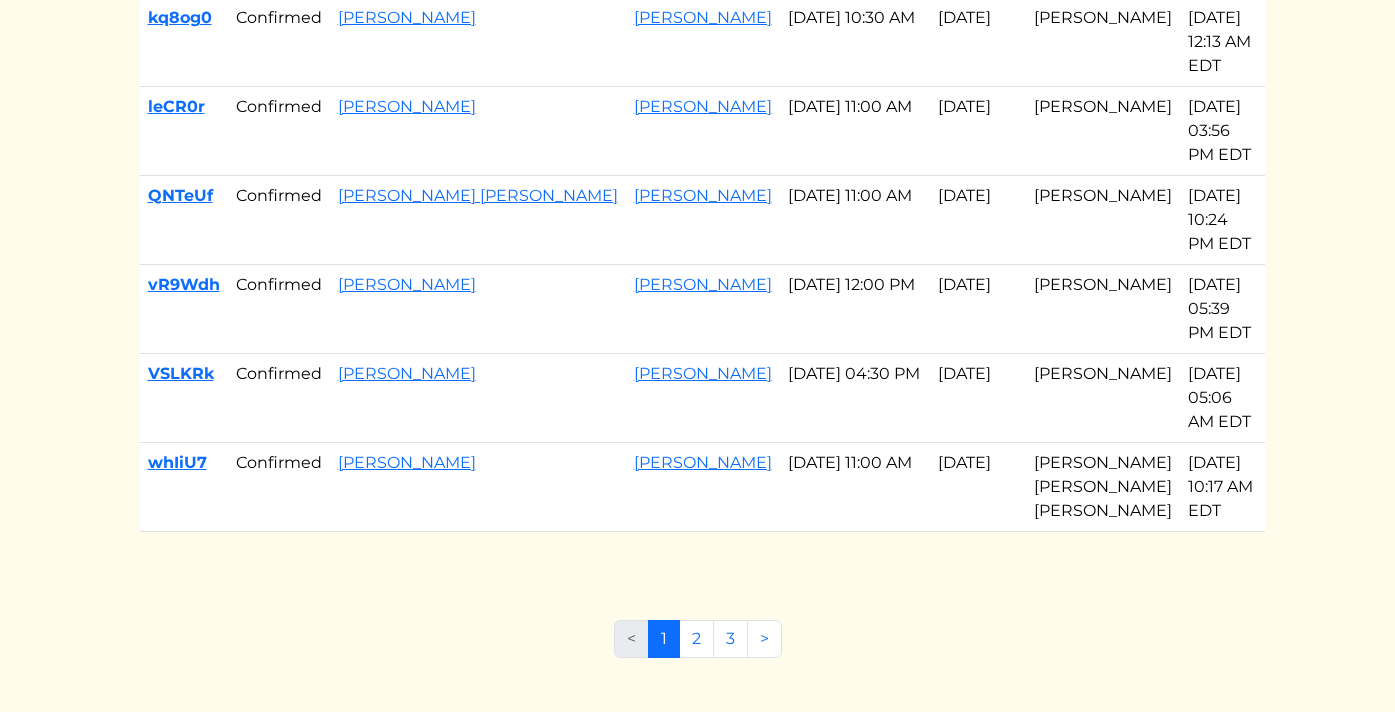 copy on "vR9Wdh
Confirmed
[PERSON_NAME]
[PERSON_NAME]
[DATE] 12:00 PM" 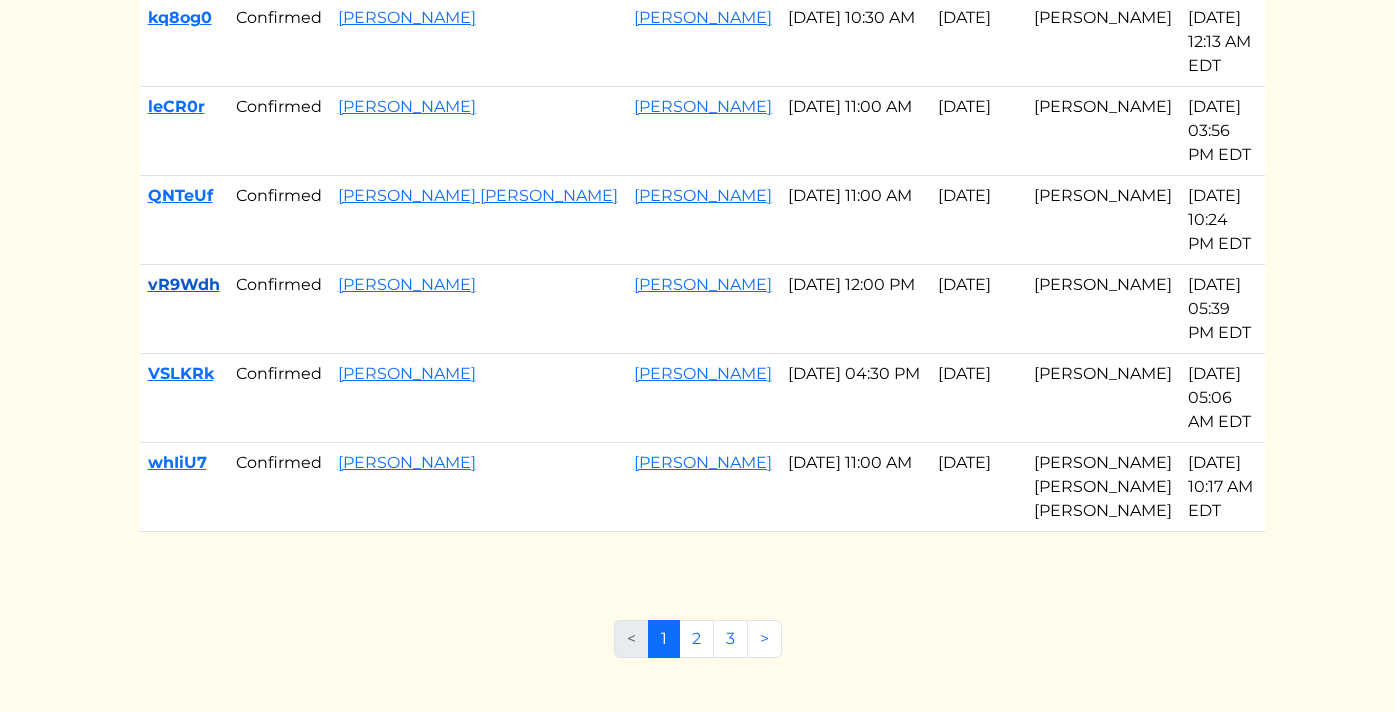 click on "vR9Wdh" at bounding box center [184, 284] 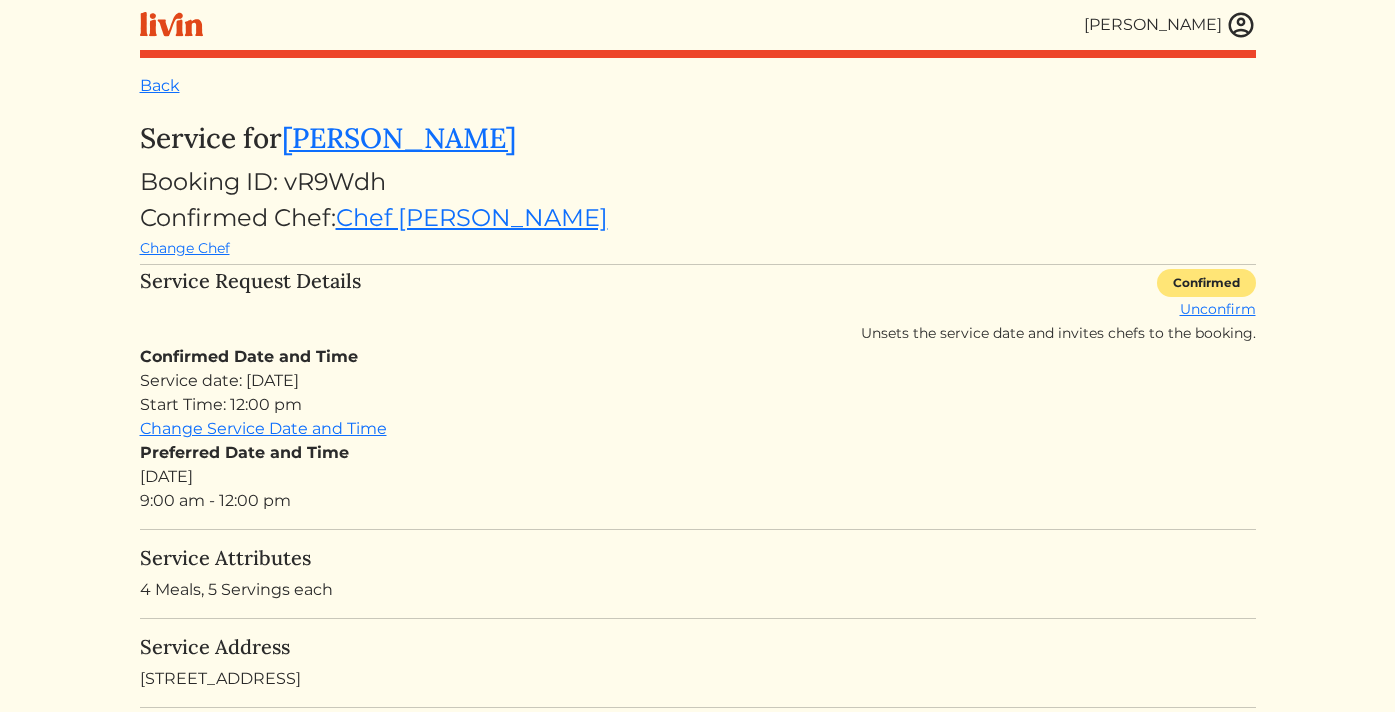 scroll, scrollTop: 0, scrollLeft: 0, axis: both 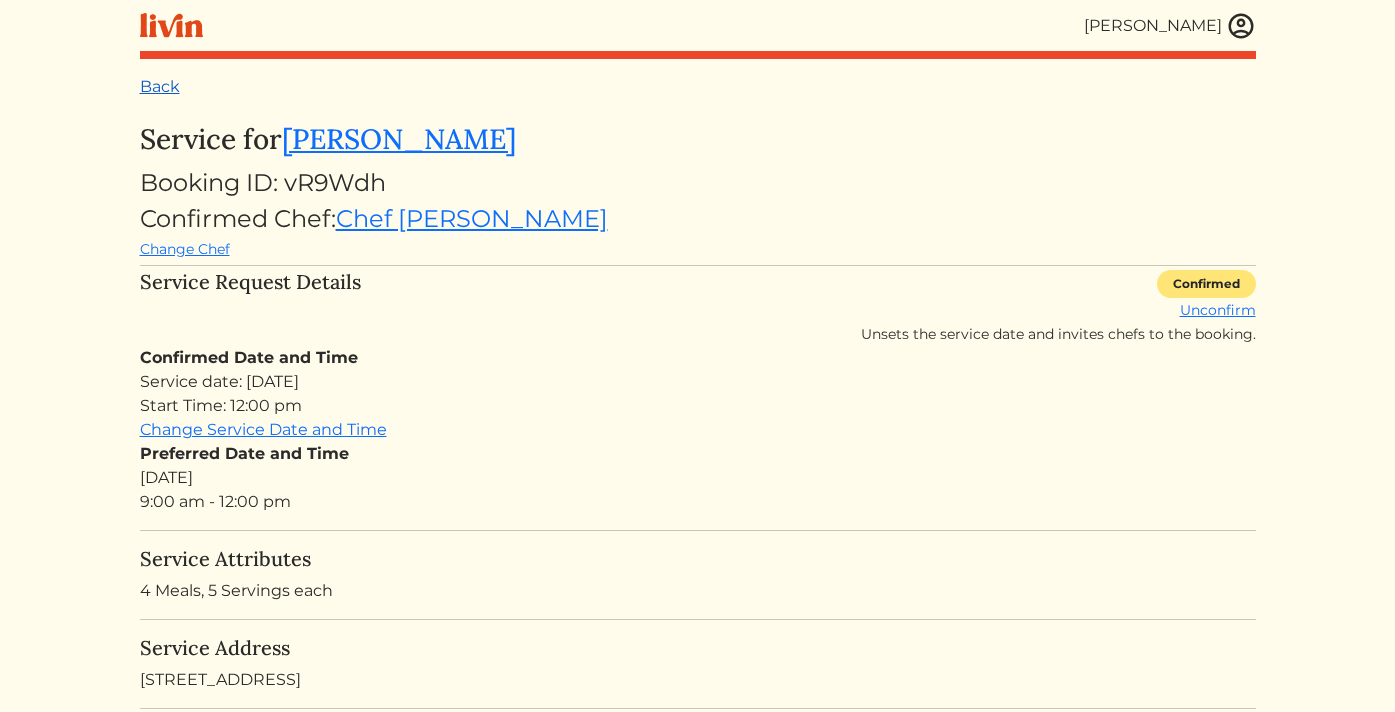 click on "Back" at bounding box center [160, 86] 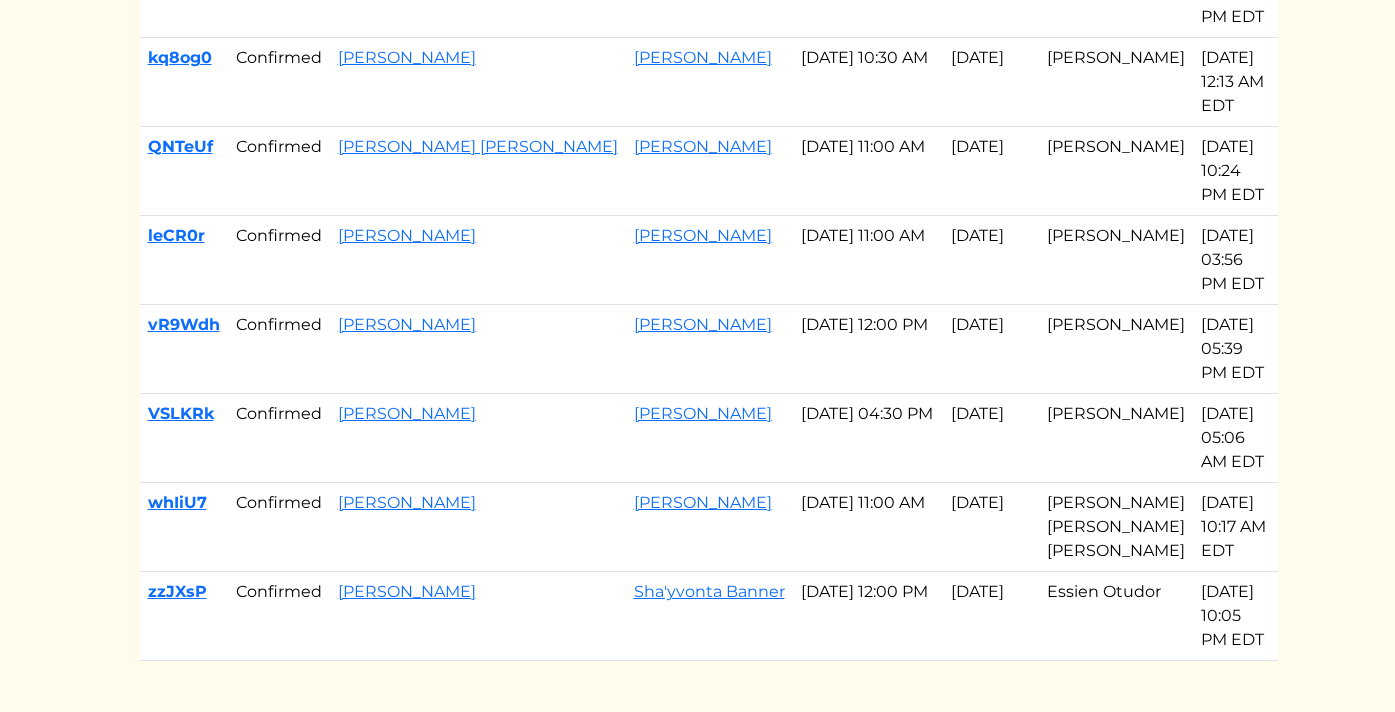 scroll, scrollTop: 954, scrollLeft: 0, axis: vertical 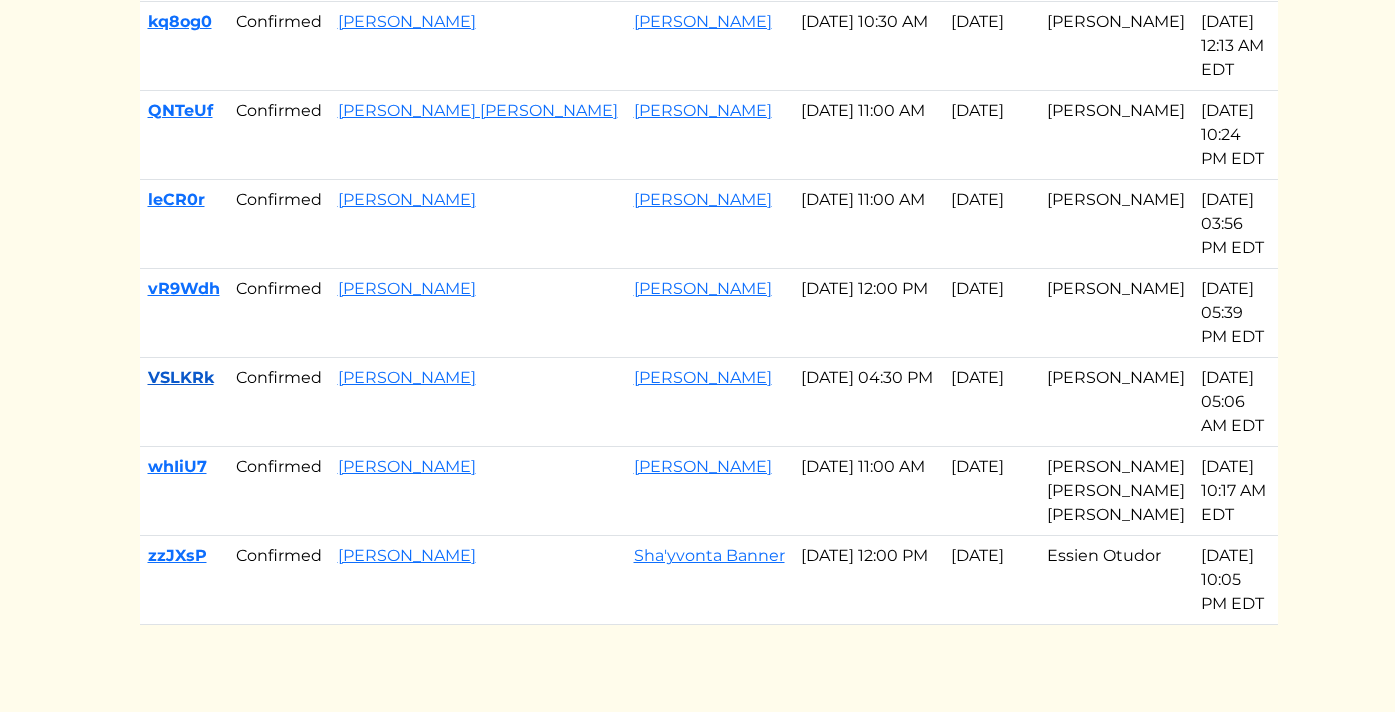 click on "VSLKRk" at bounding box center (181, 377) 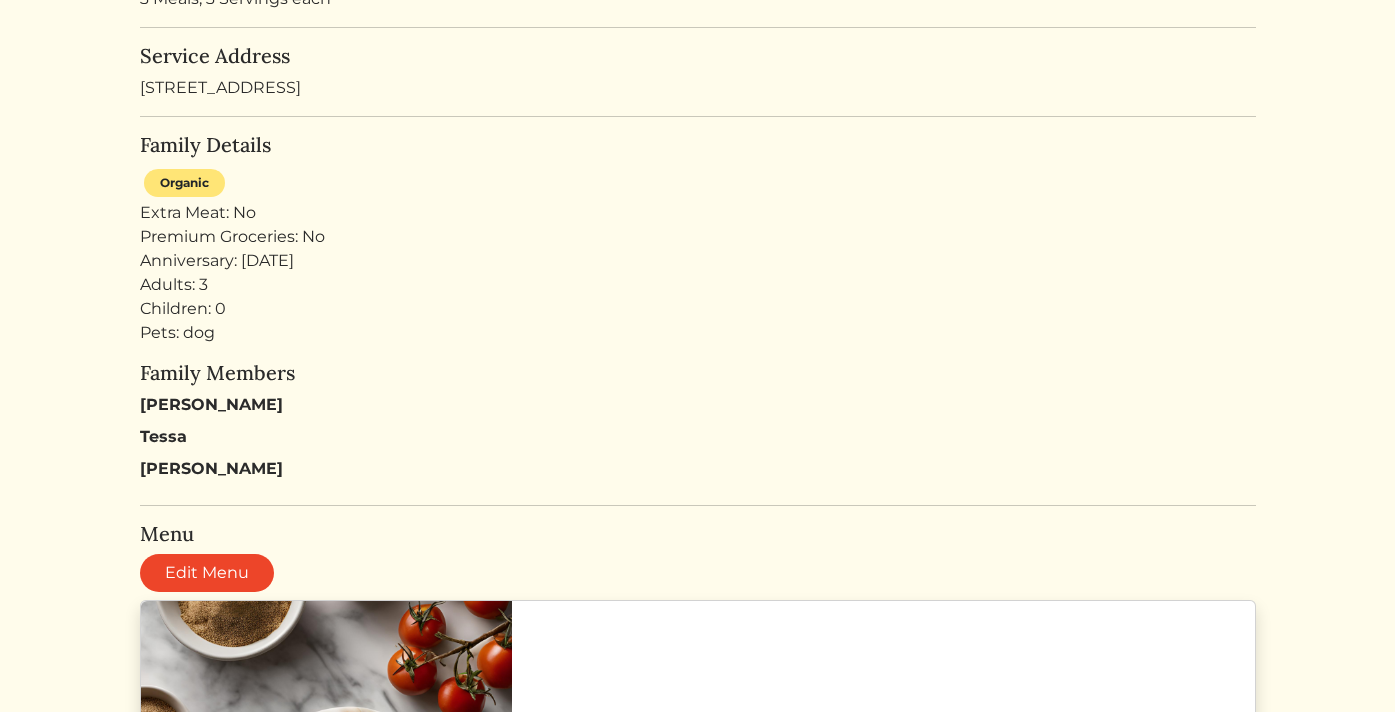 scroll, scrollTop: 0, scrollLeft: 0, axis: both 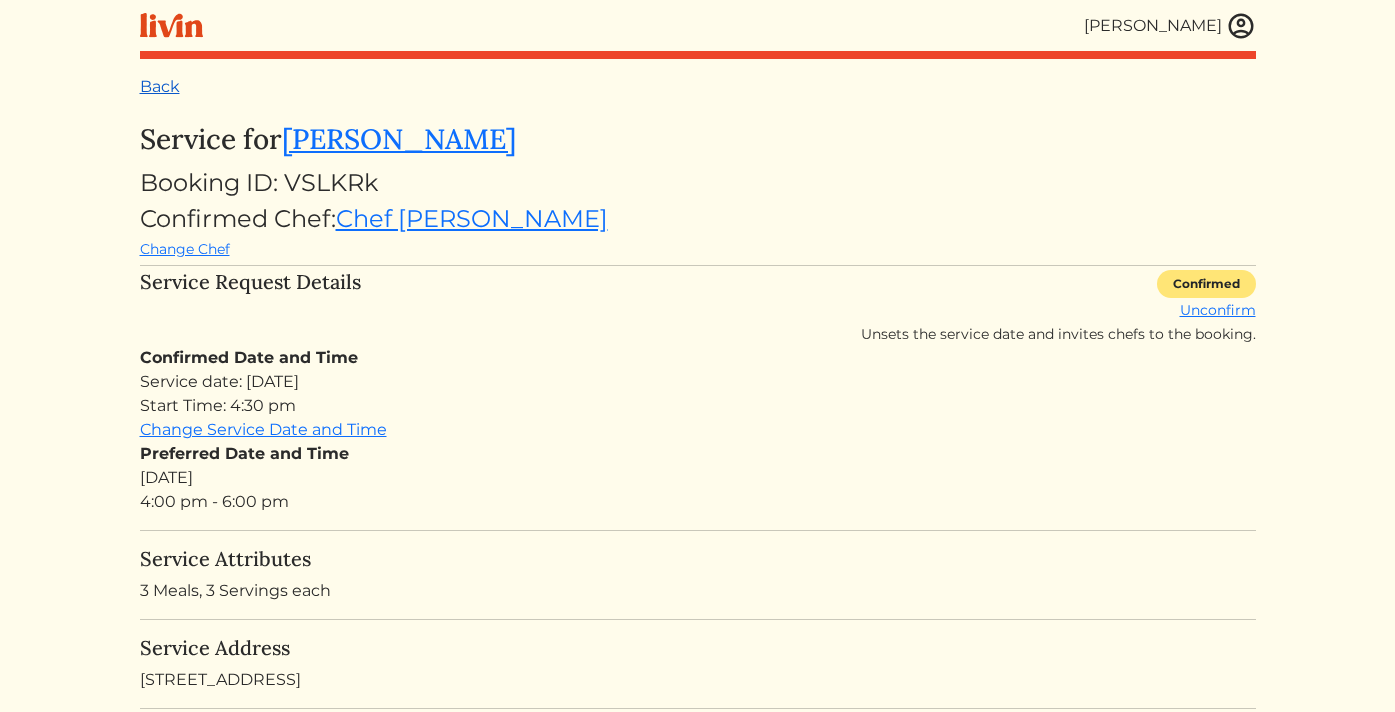 click on "Back" at bounding box center (160, 86) 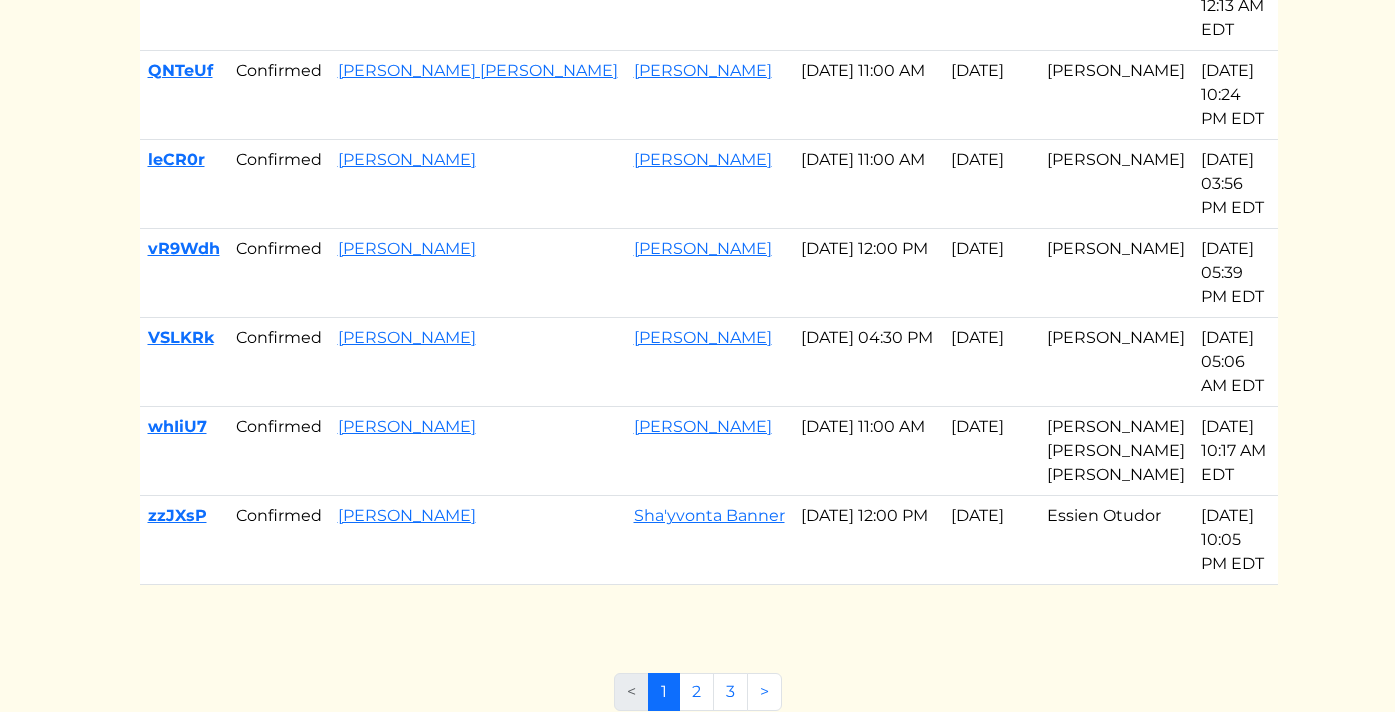 scroll, scrollTop: 1006, scrollLeft: 0, axis: vertical 